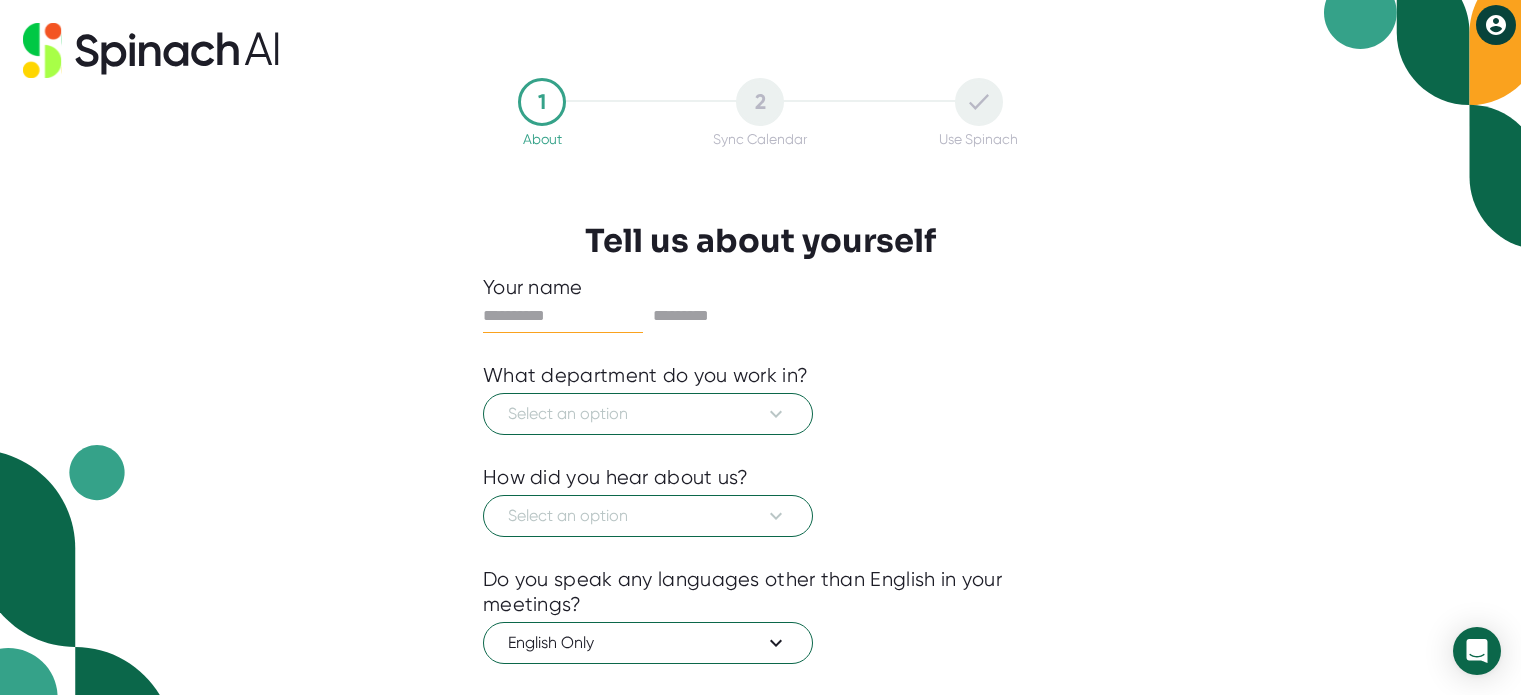 scroll, scrollTop: 0, scrollLeft: 0, axis: both 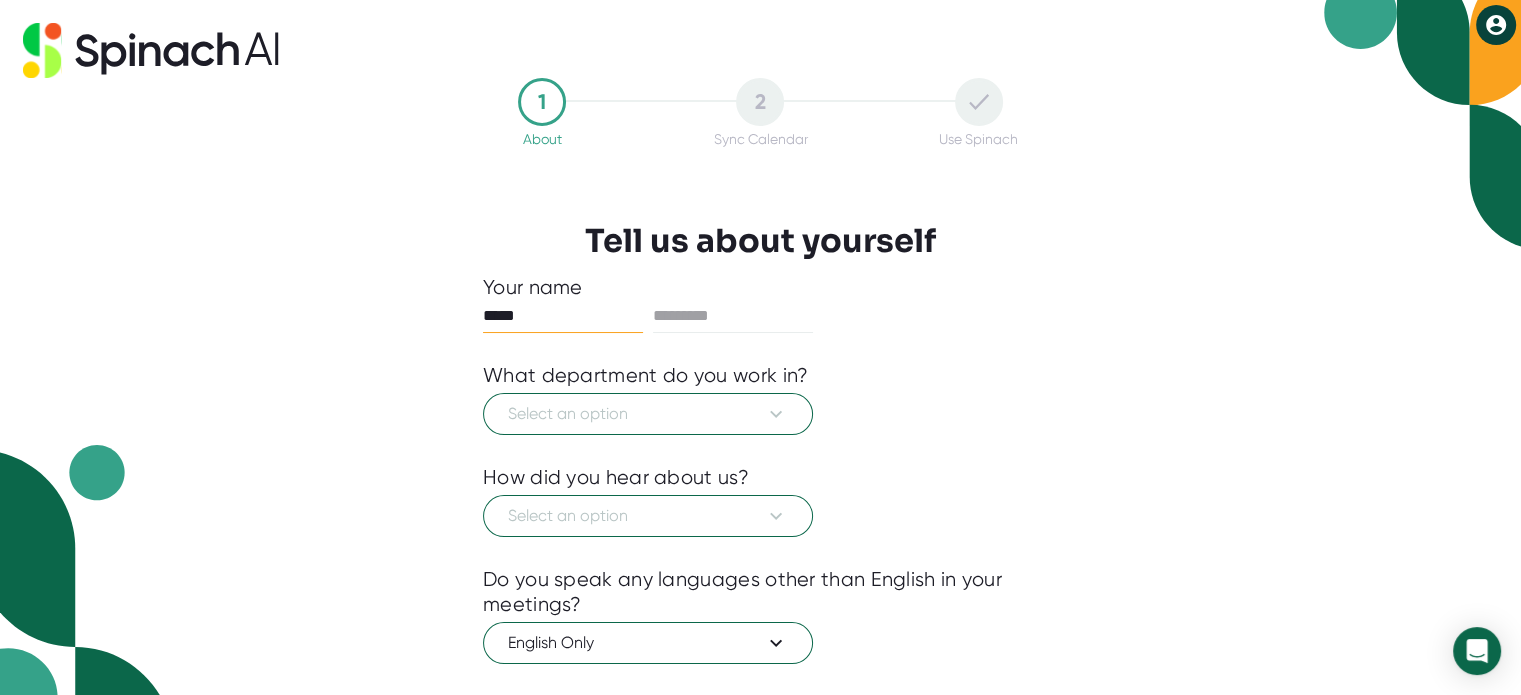 type on "*****" 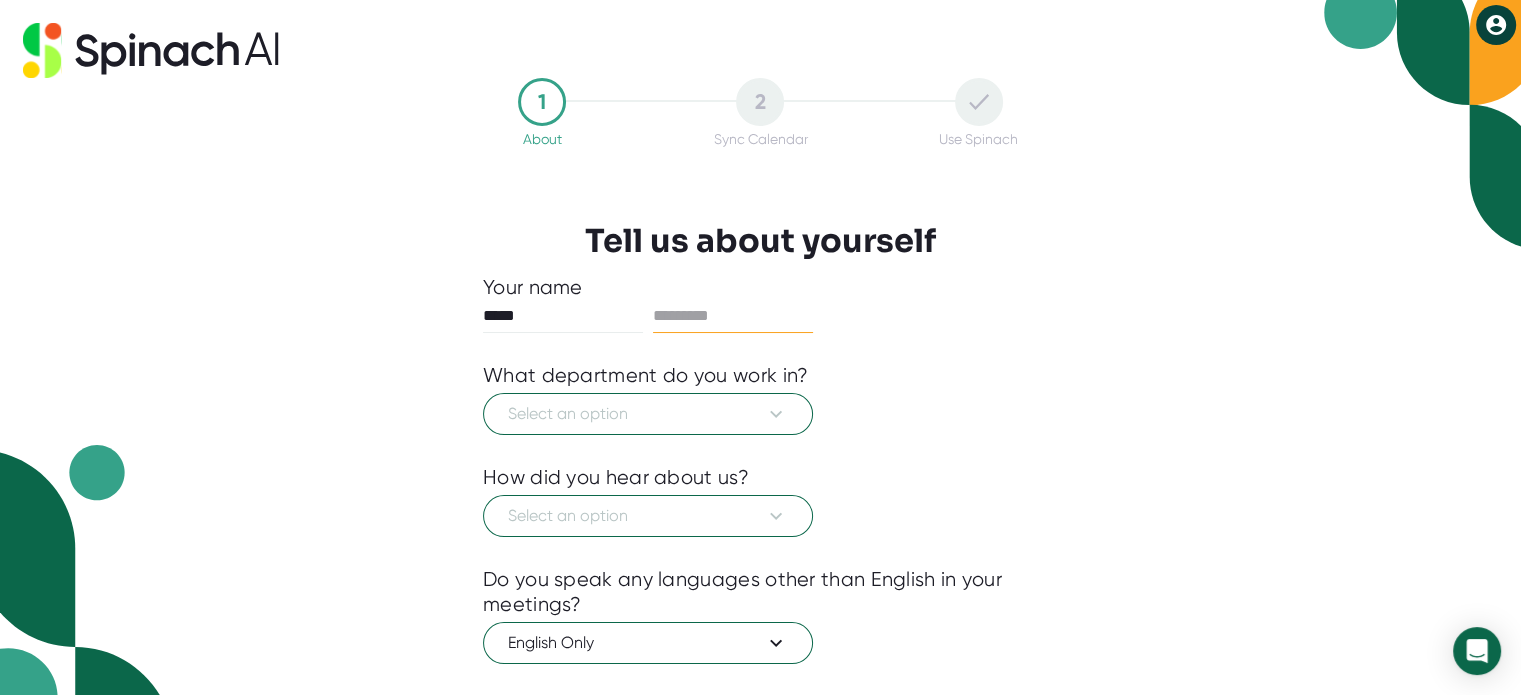 click at bounding box center (563, 316) 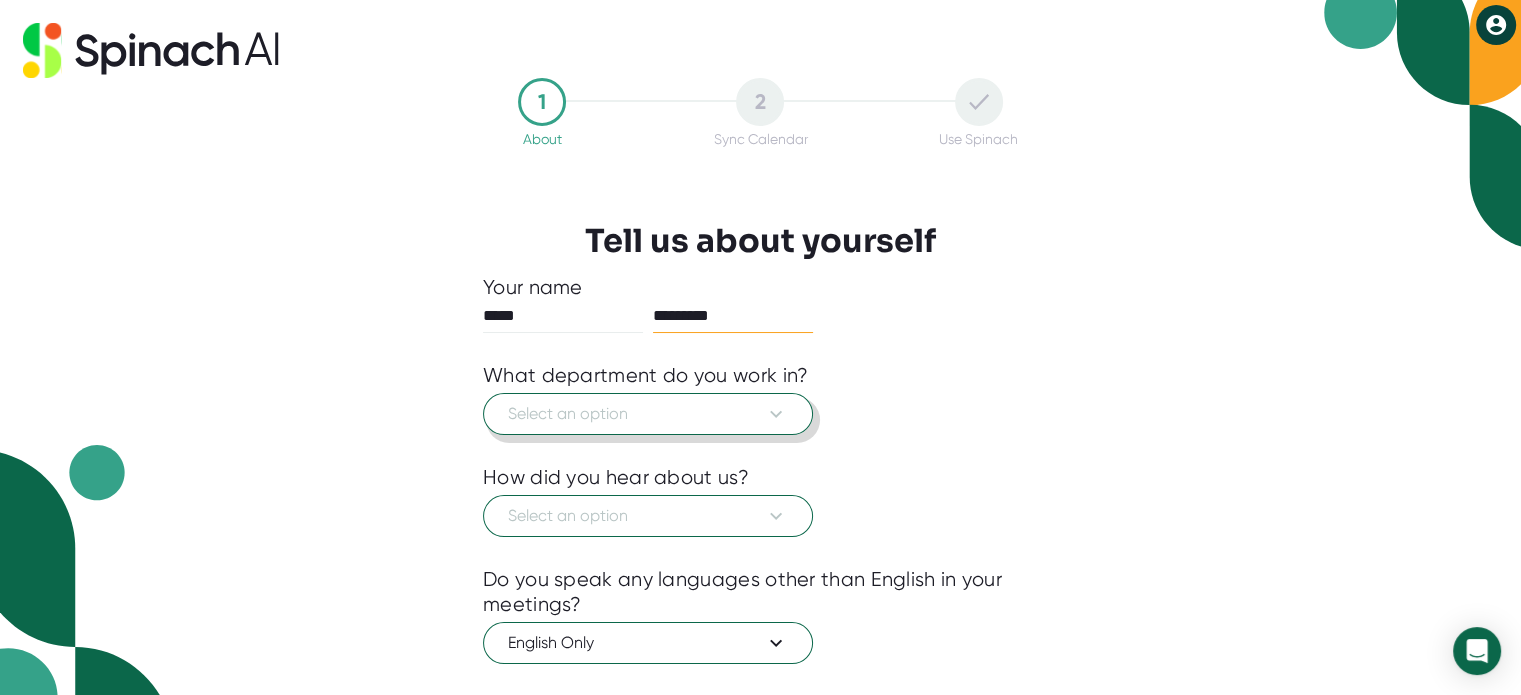 type on "*********" 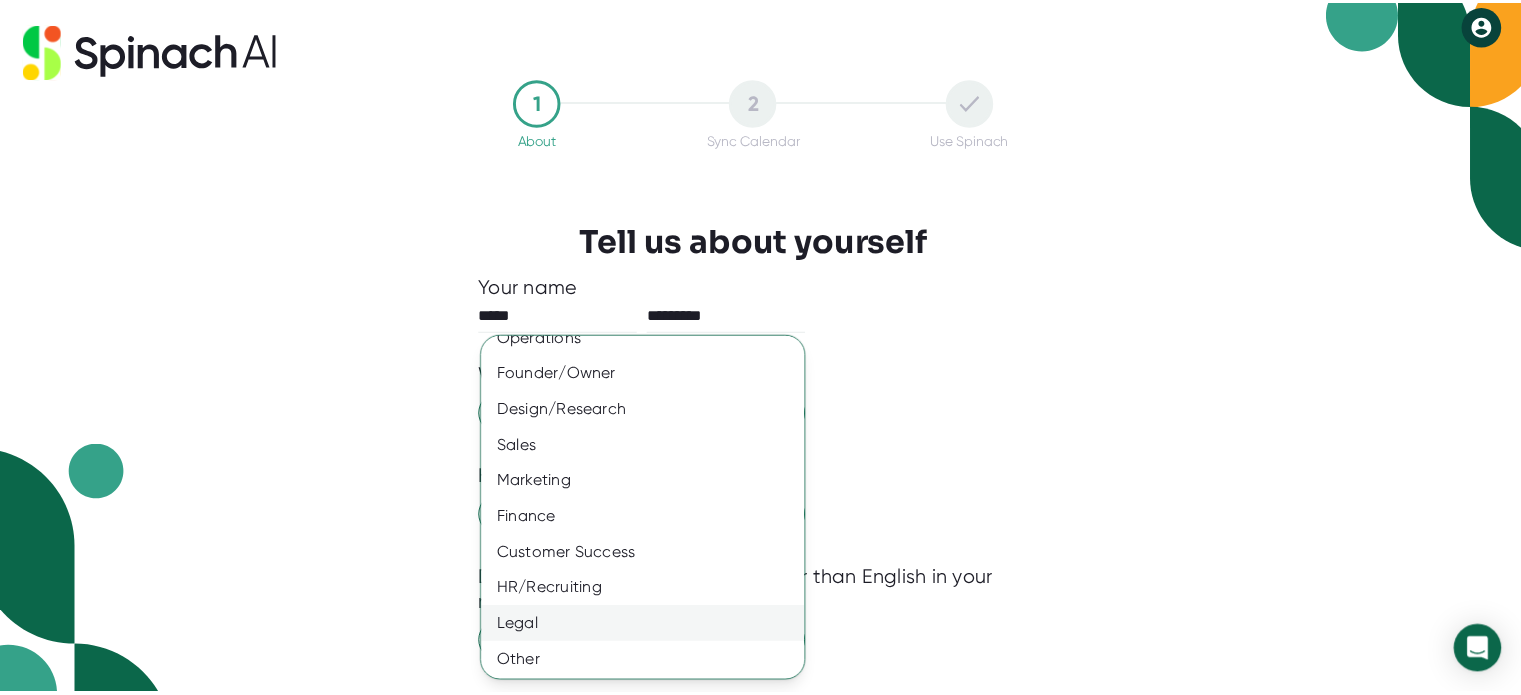 scroll, scrollTop: 129, scrollLeft: 0, axis: vertical 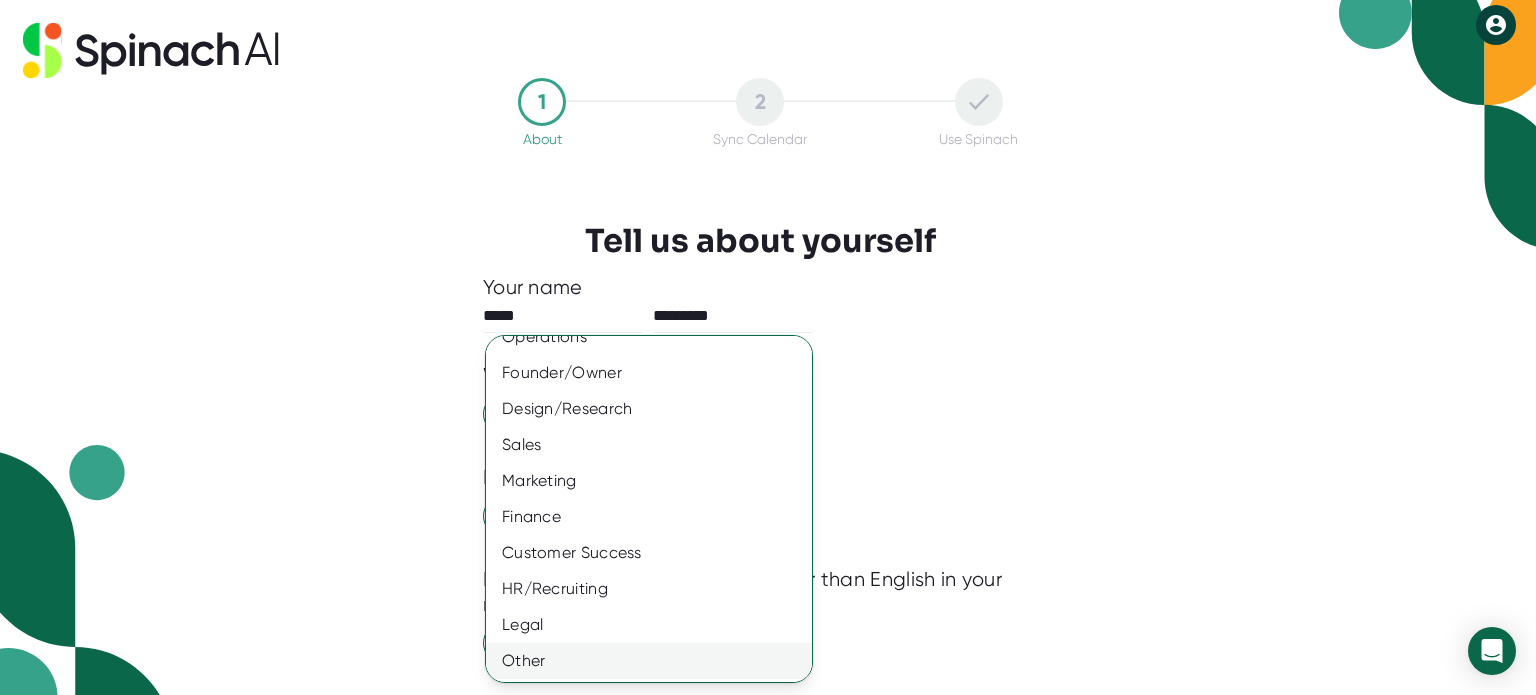 click on "Other" at bounding box center (656, 229) 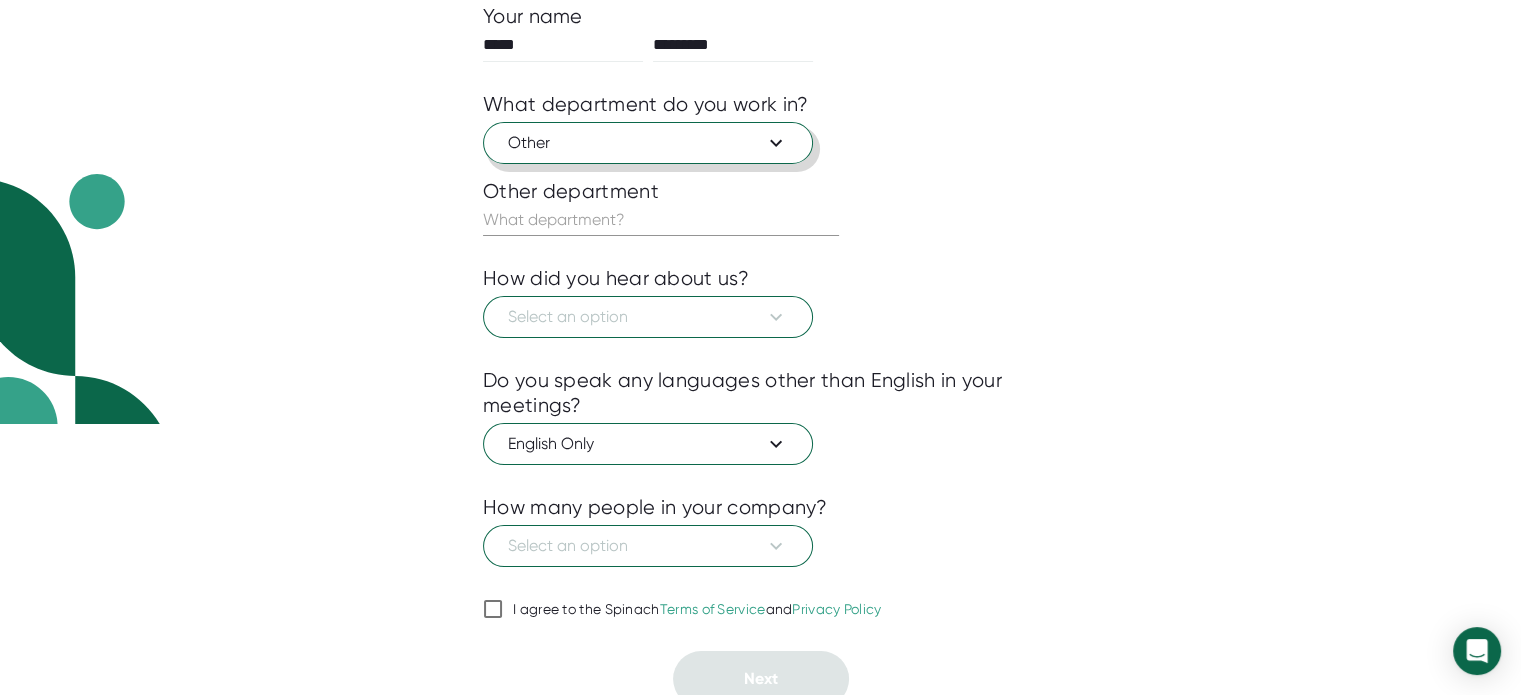 scroll, scrollTop: 280, scrollLeft: 0, axis: vertical 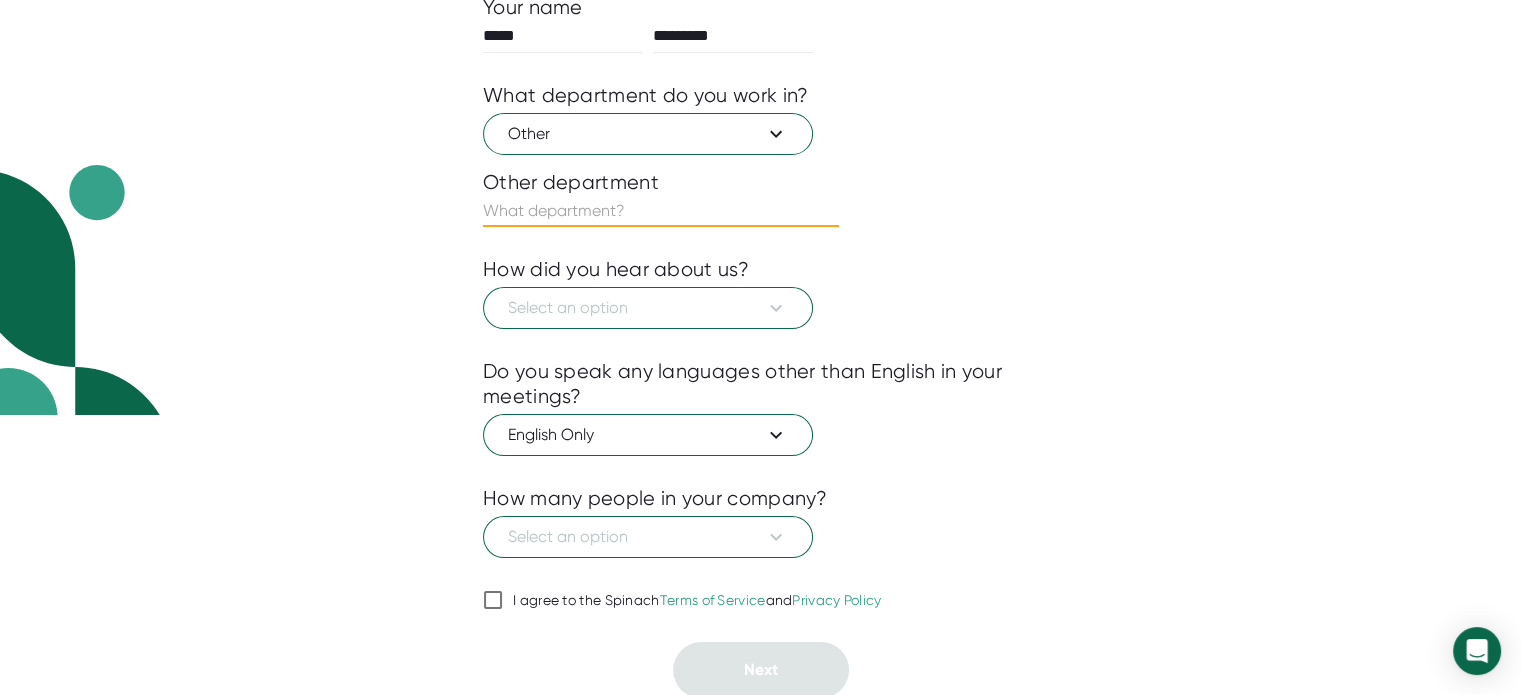 click at bounding box center [661, 211] 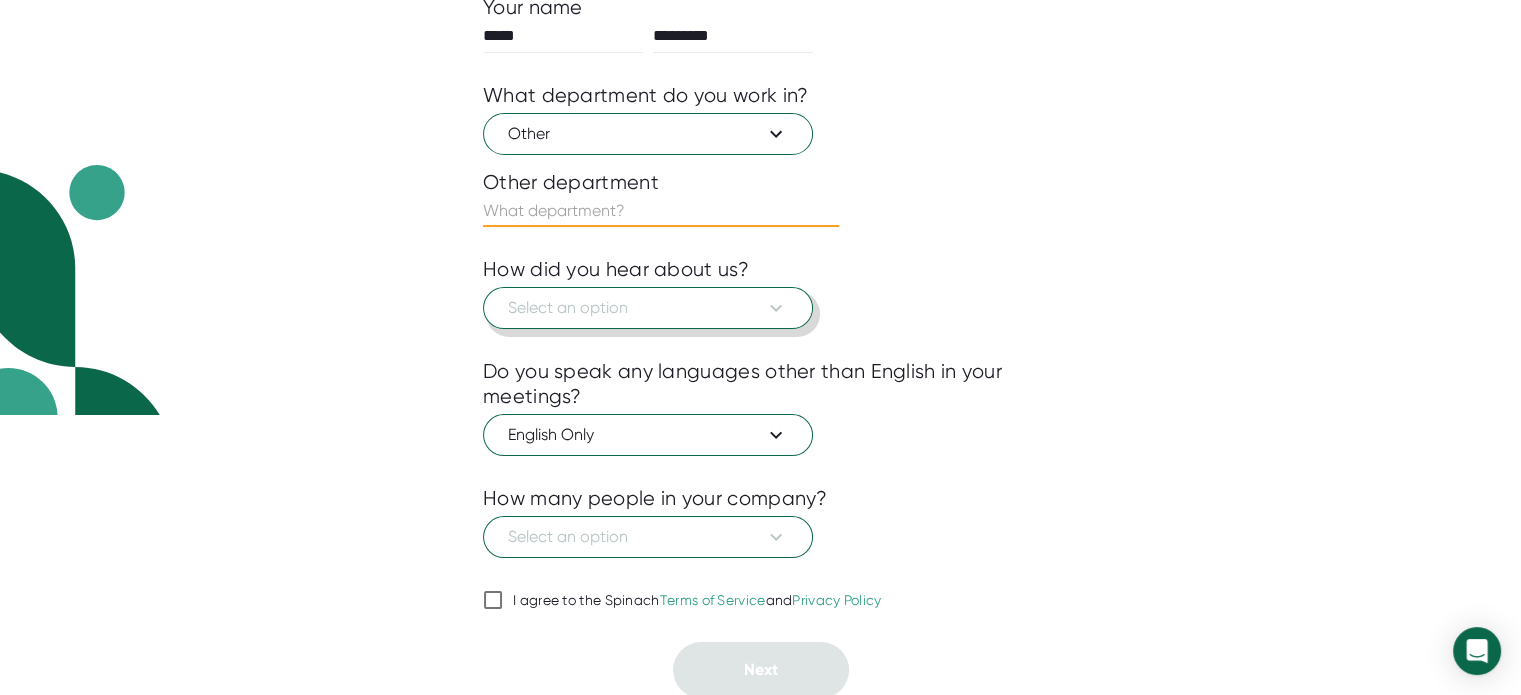 click on "Select an option" at bounding box center (648, 308) 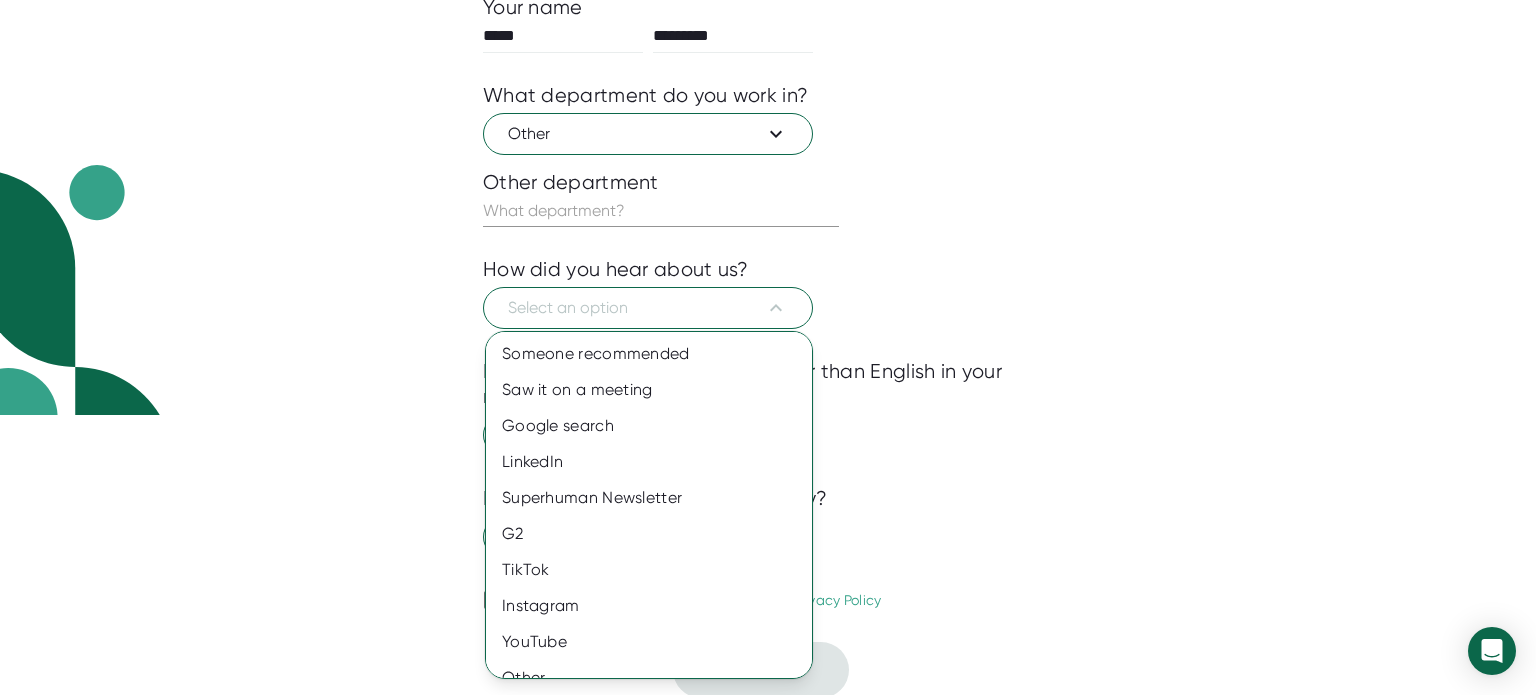 click at bounding box center (768, 347) 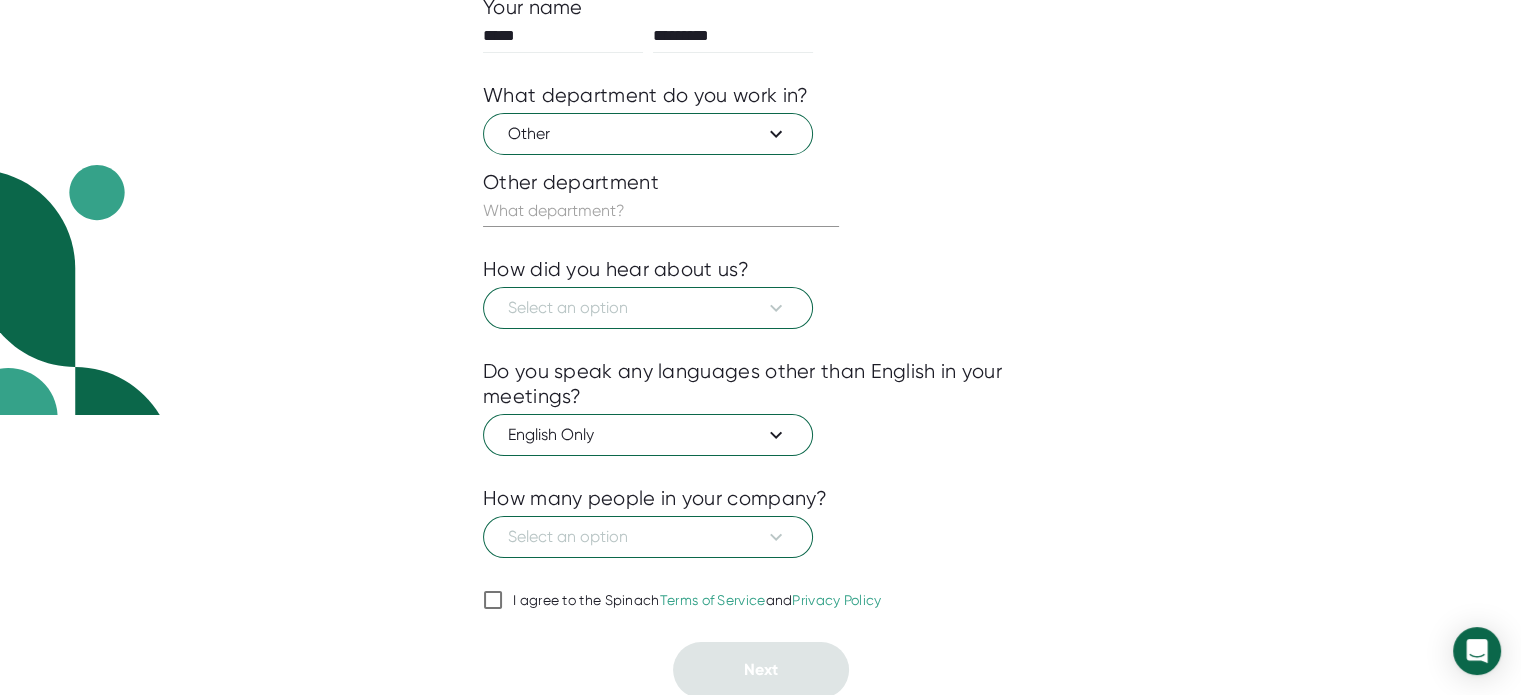 click at bounding box center [760, 242] 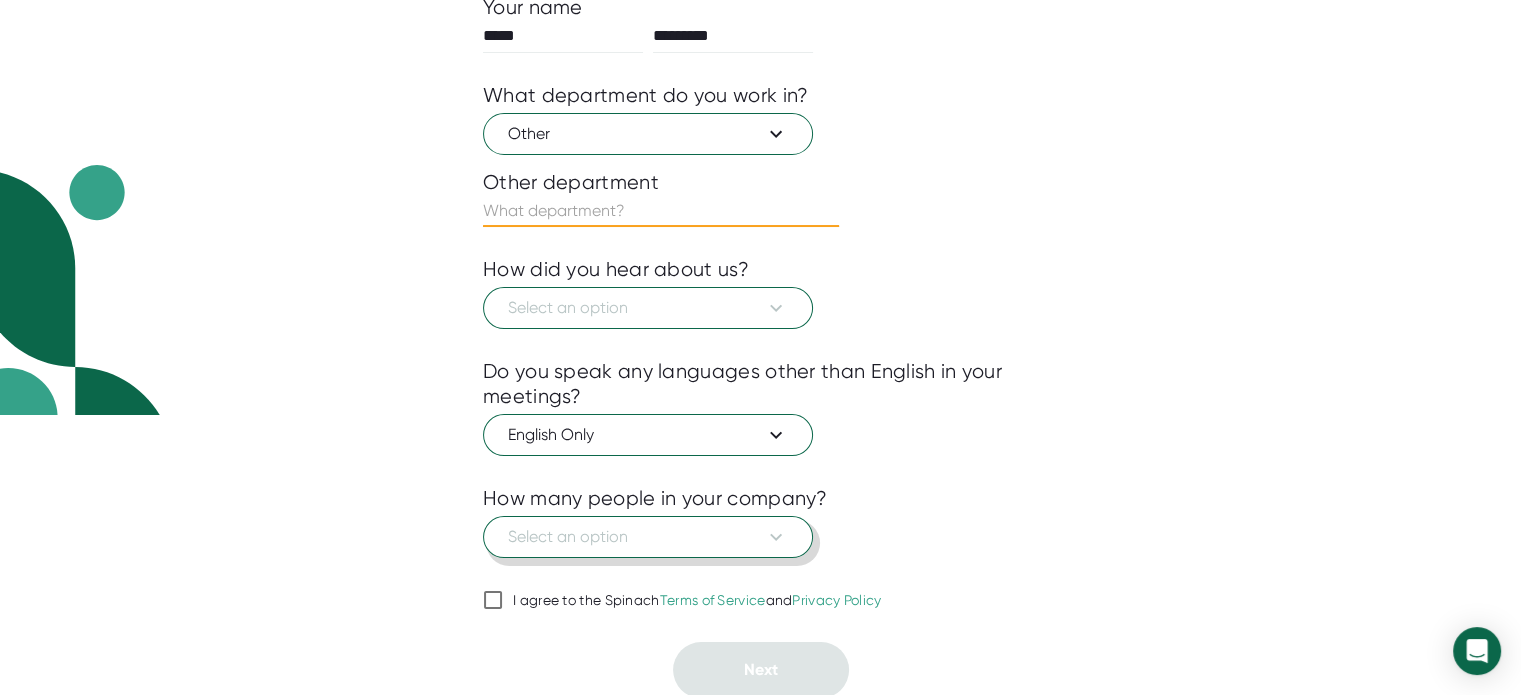 click on "Select an option" at bounding box center (648, 308) 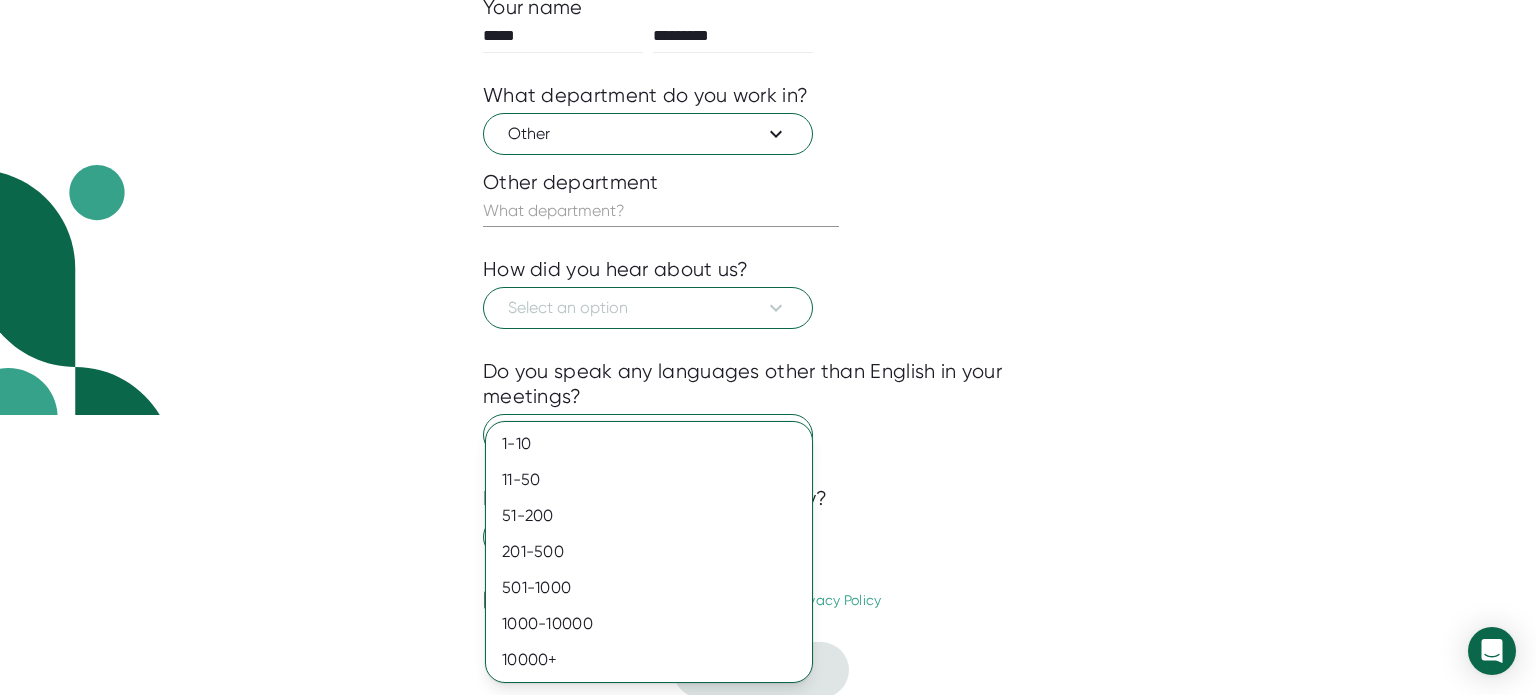 click at bounding box center (768, 347) 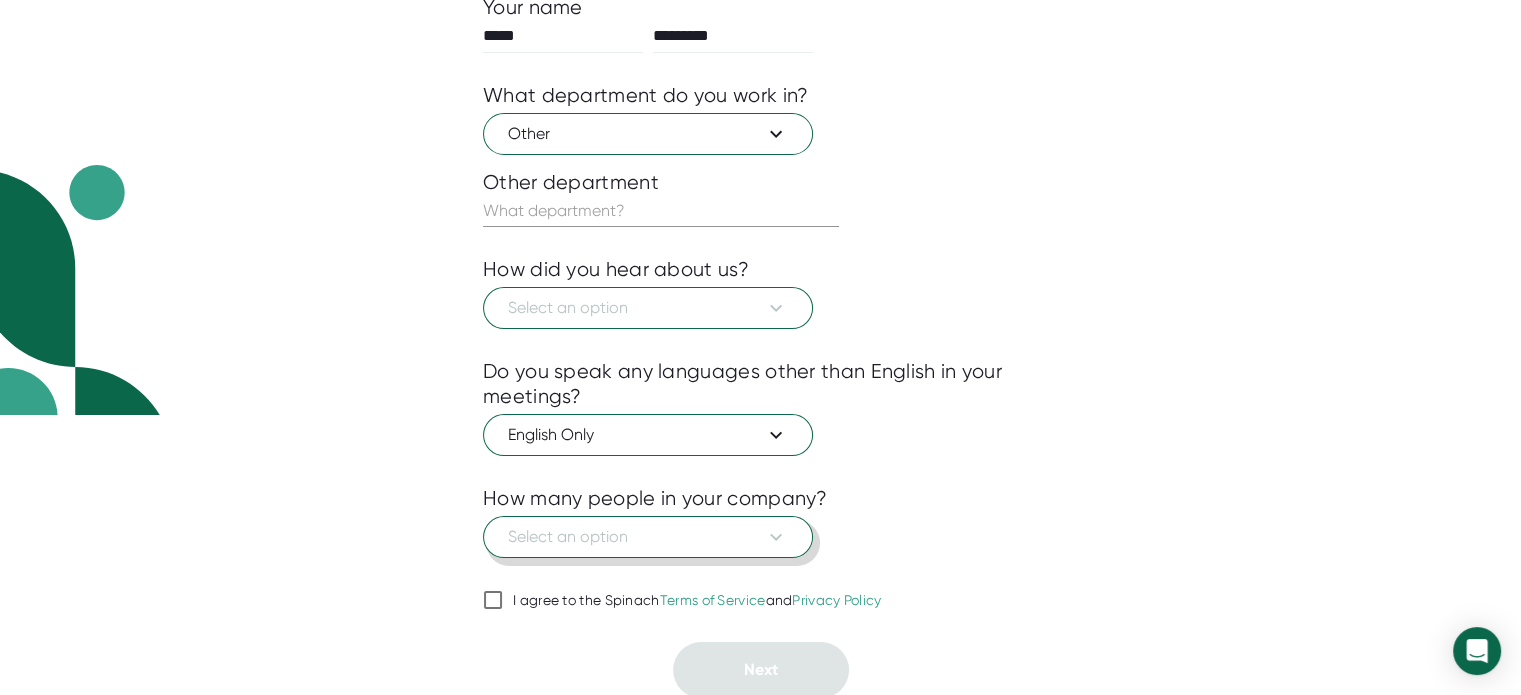click on "Select an option" at bounding box center (648, 308) 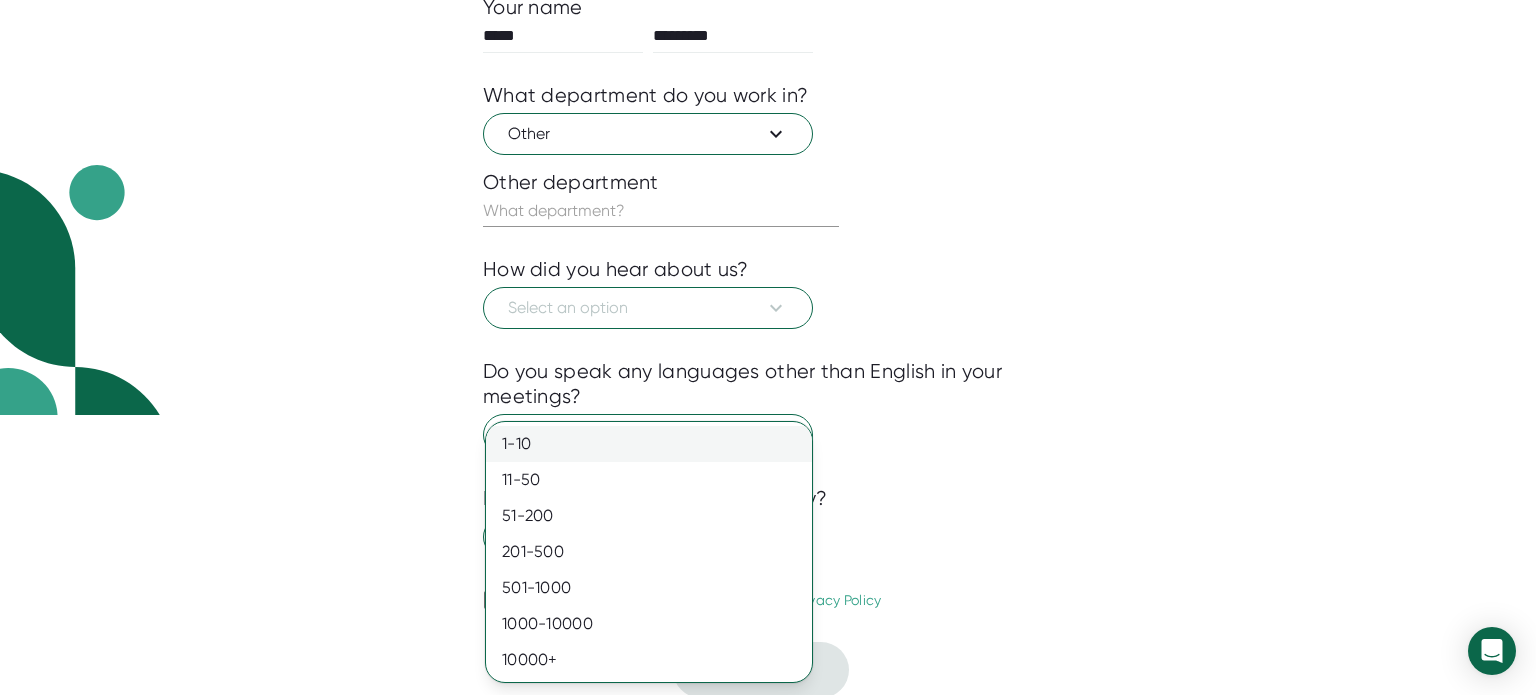 click on "1-10" at bounding box center (649, 444) 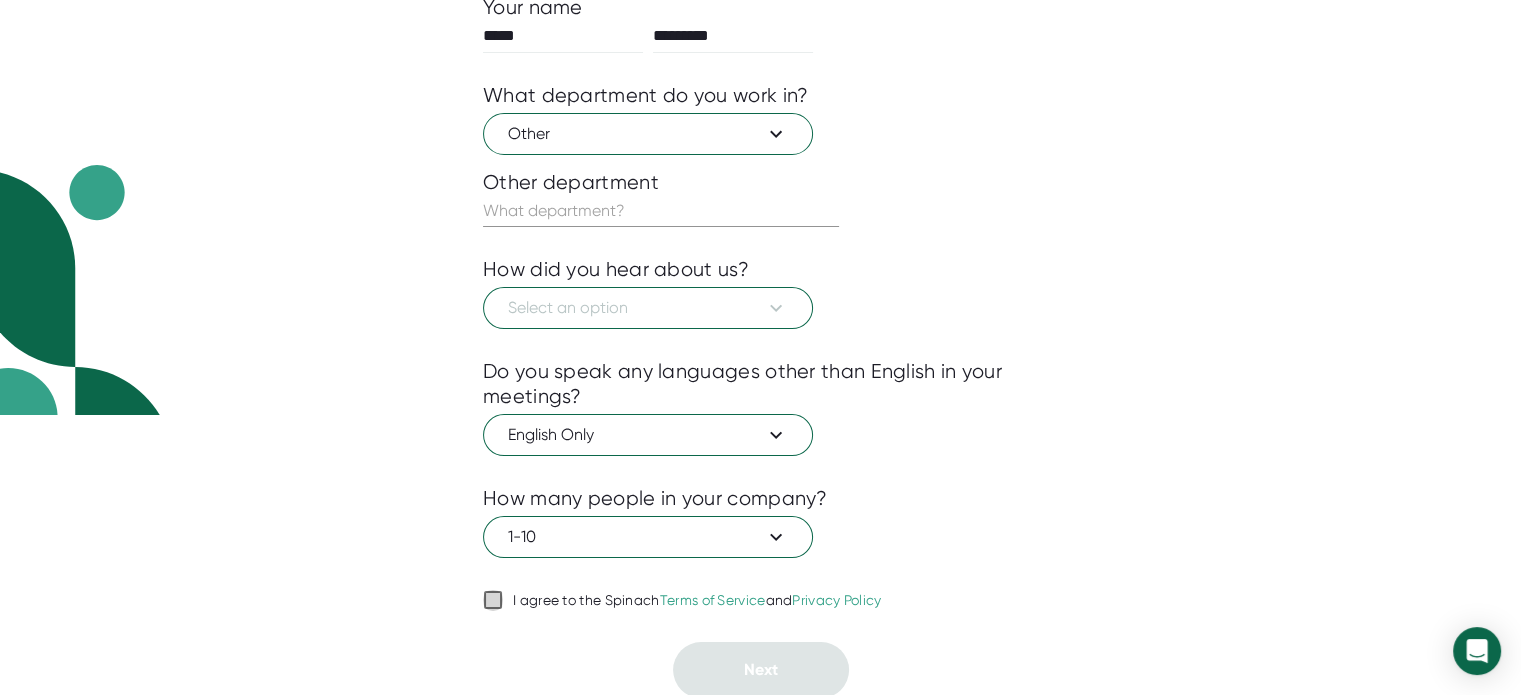 click at bounding box center (493, 600) 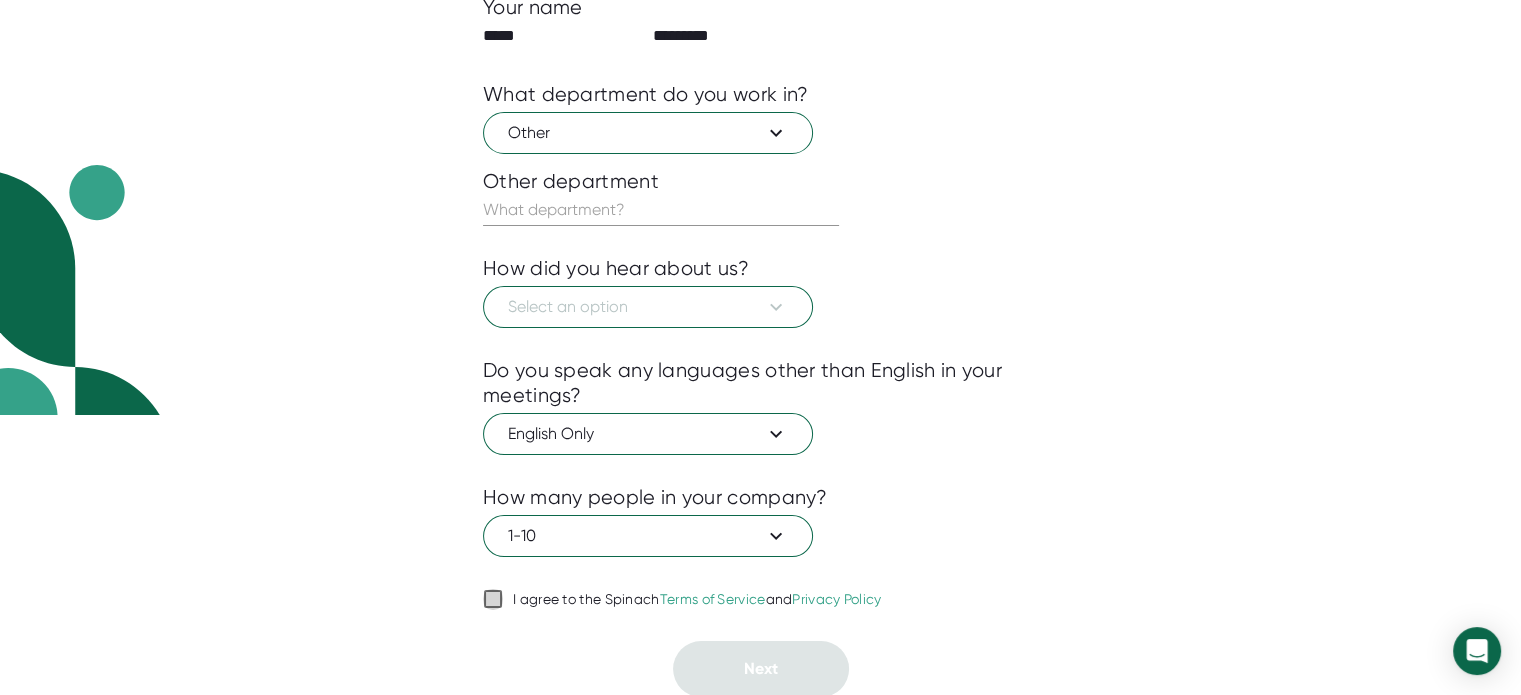 checkbox on "true" 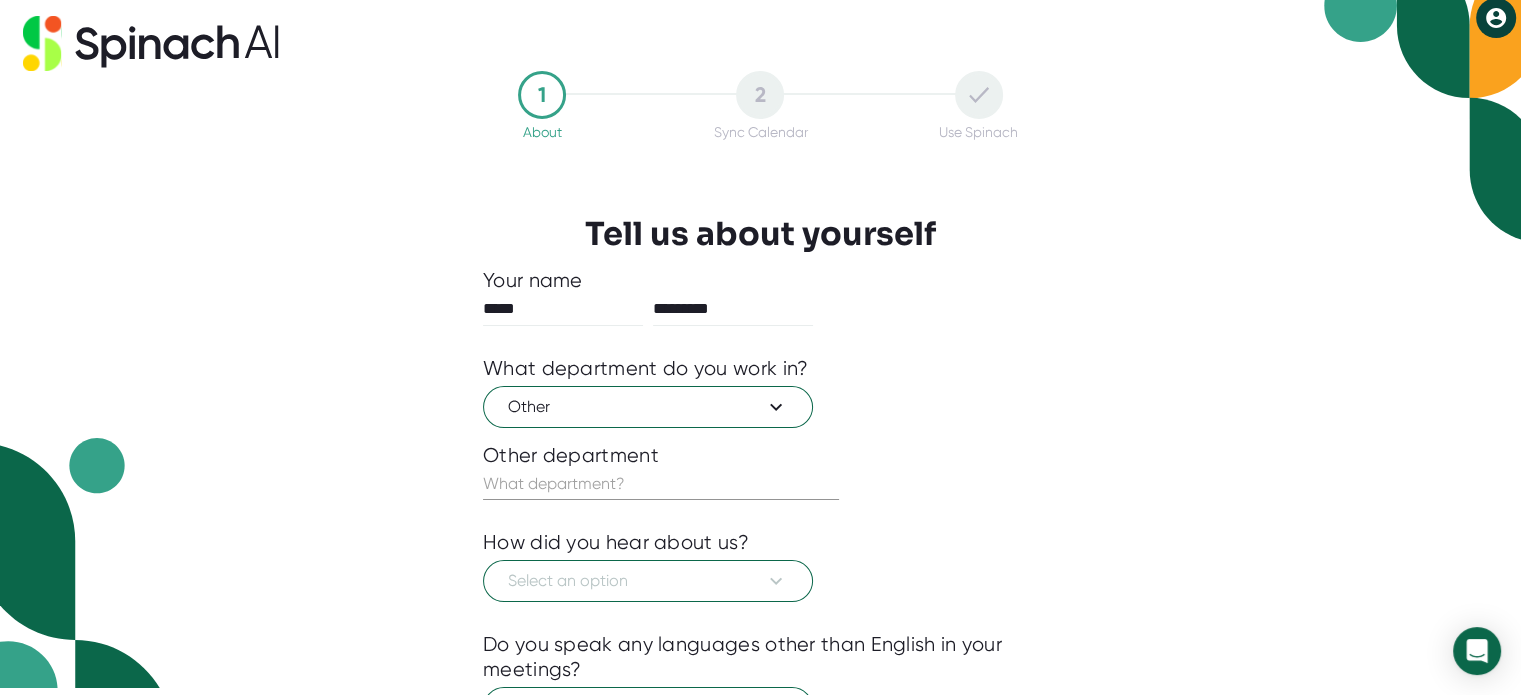 scroll, scrollTop: 200, scrollLeft: 0, axis: vertical 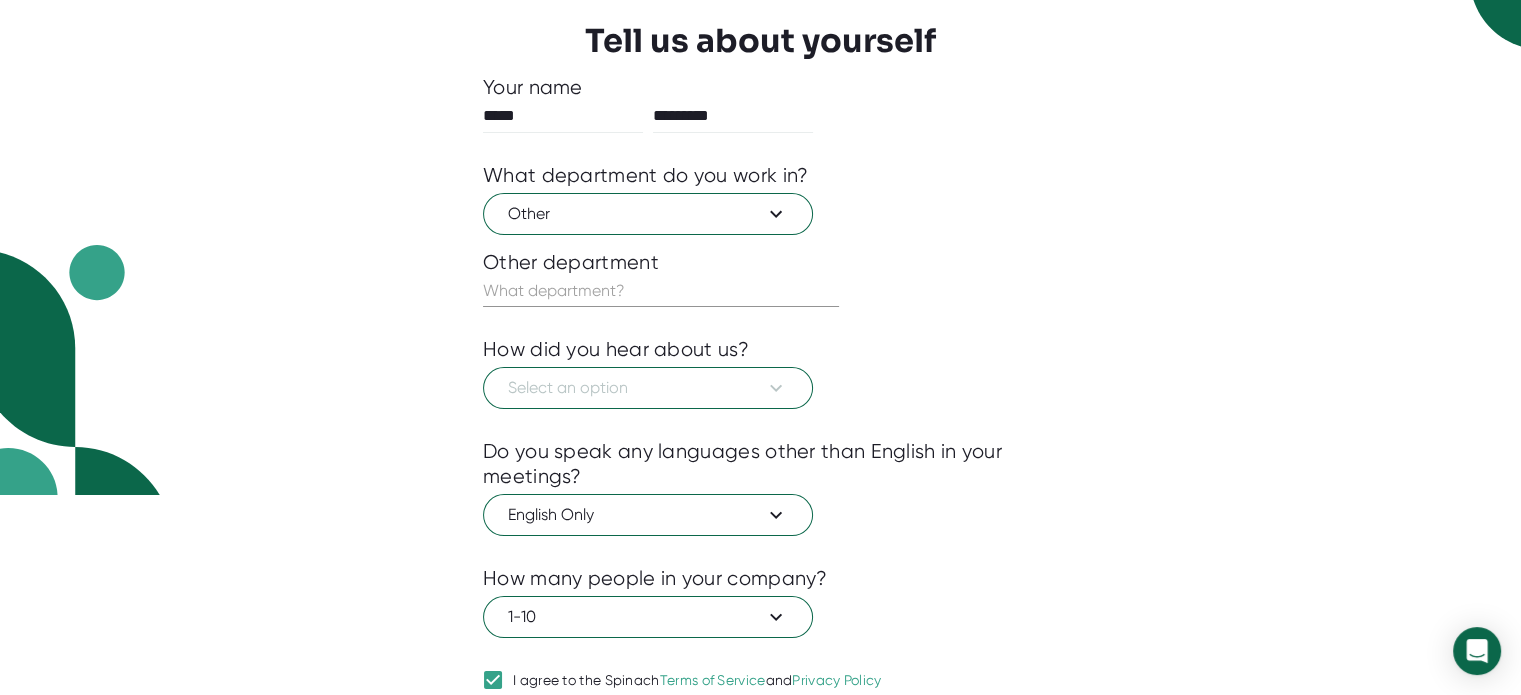 click at bounding box center (760, 322) 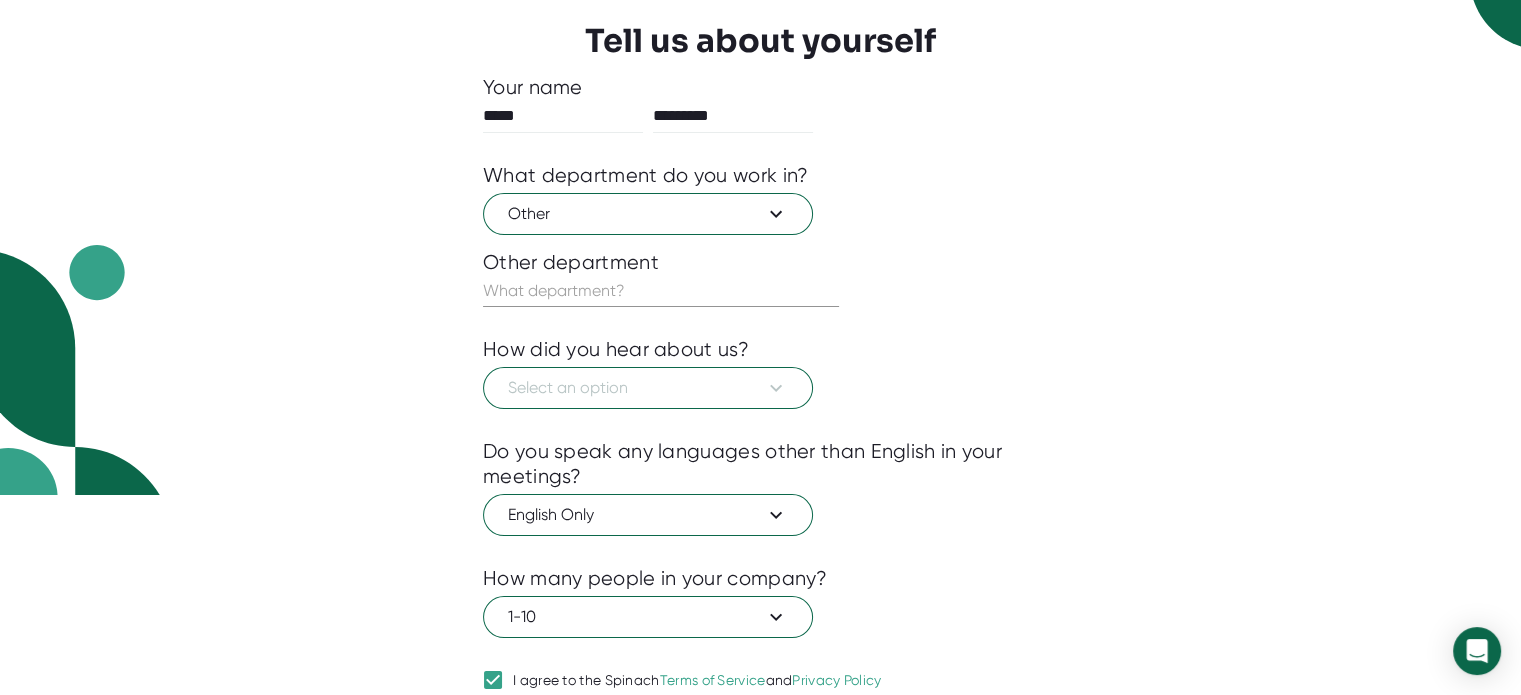 click at bounding box center (563, 116) 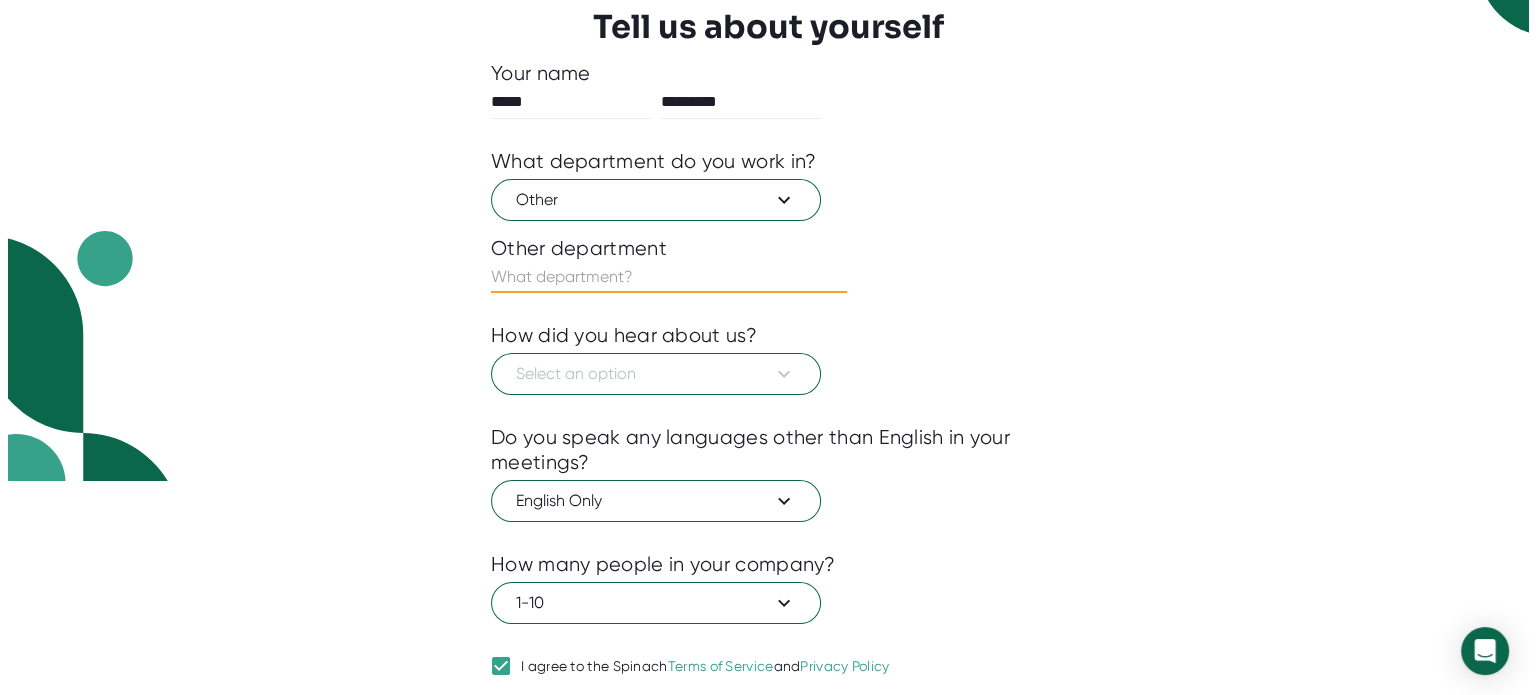 scroll, scrollTop: 280, scrollLeft: 0, axis: vertical 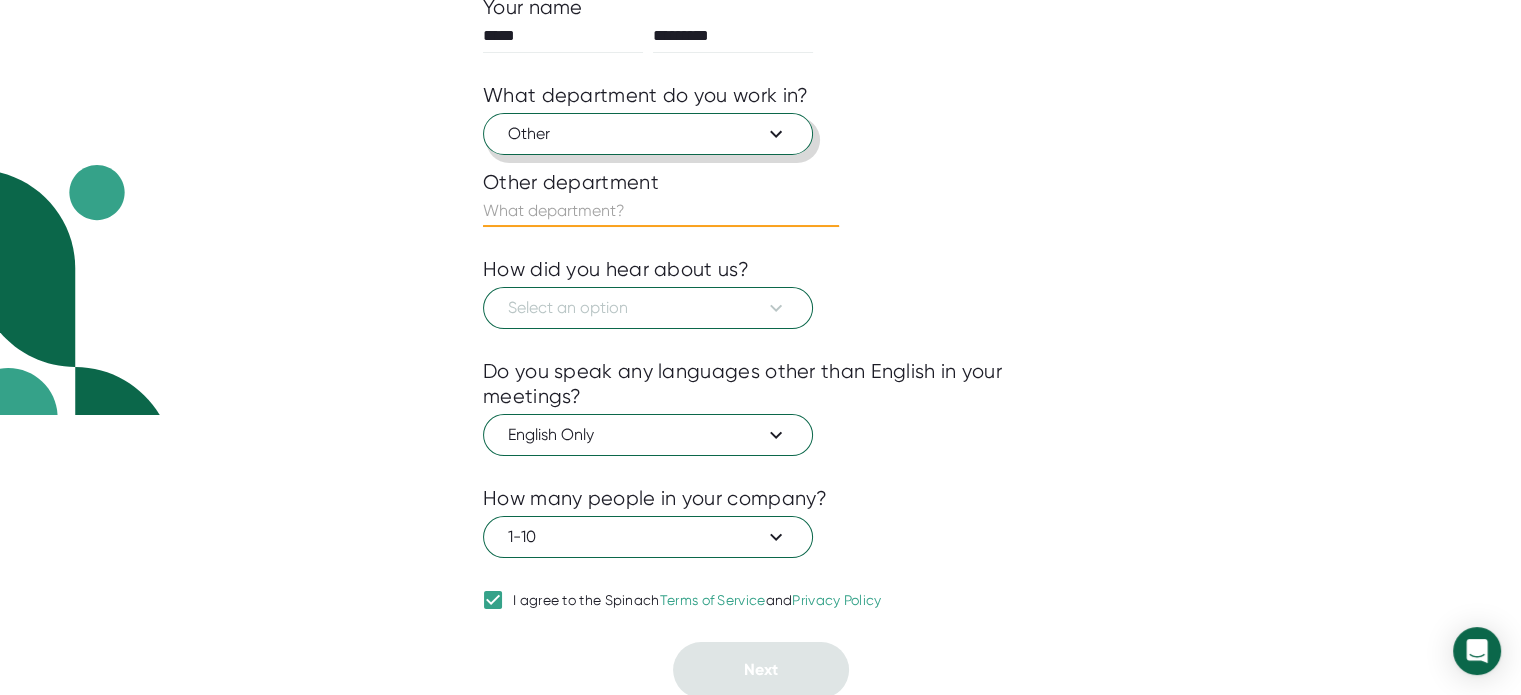 click on "Other" at bounding box center [648, 134] 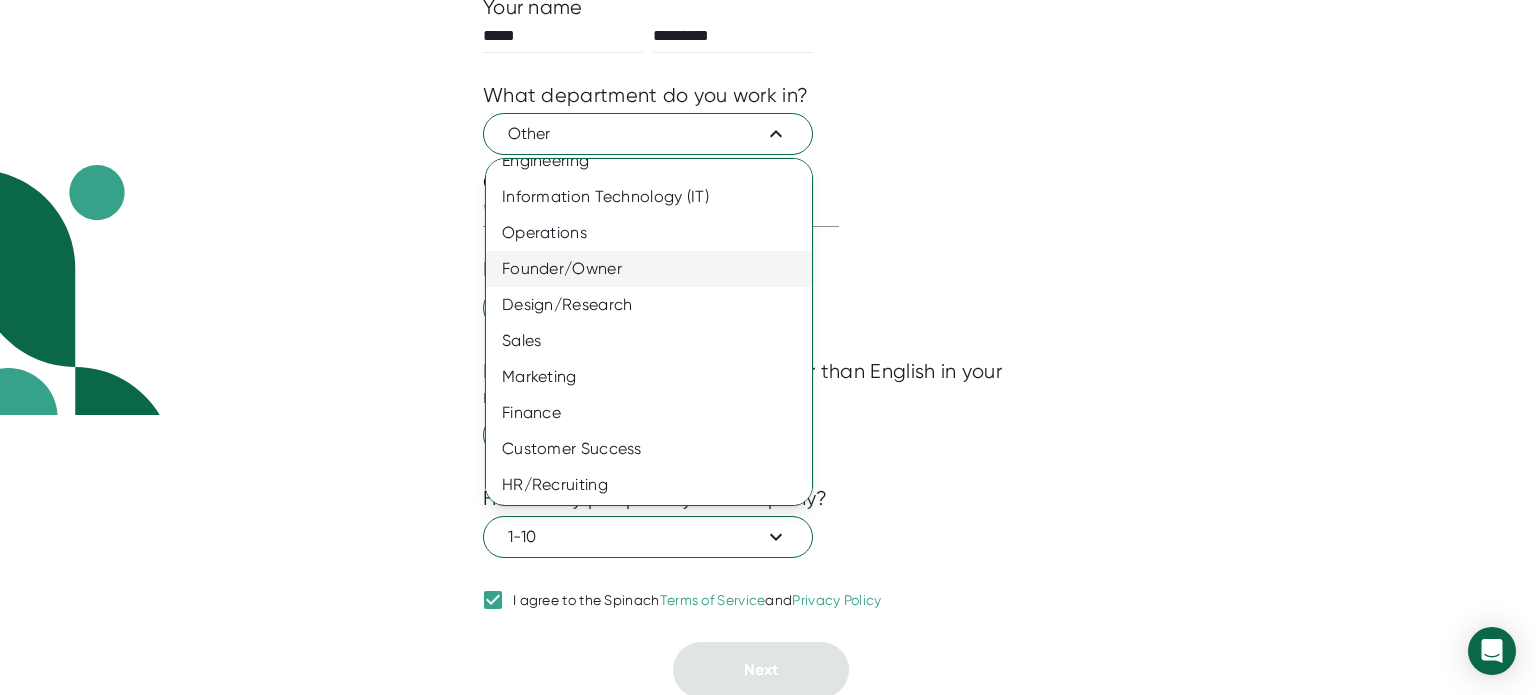 scroll, scrollTop: 129, scrollLeft: 0, axis: vertical 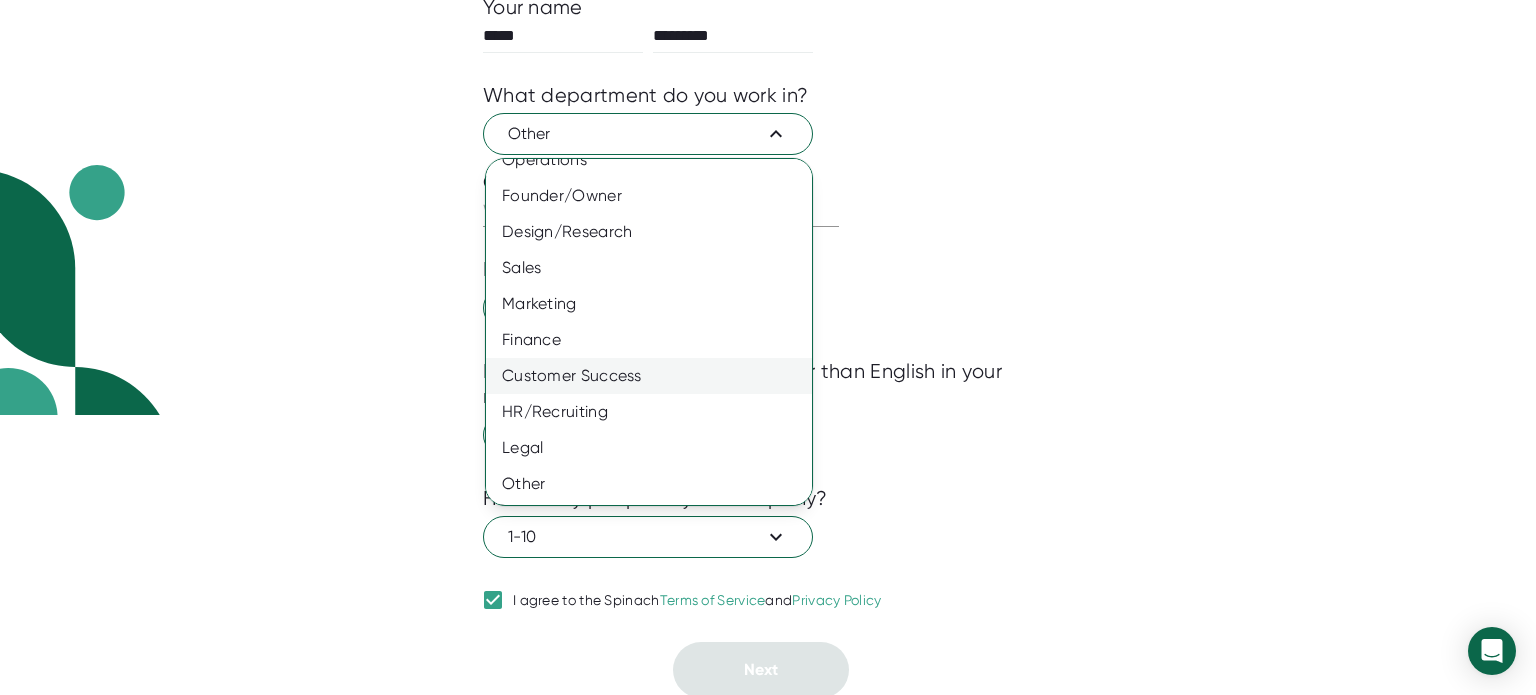 click on "Customer Success" at bounding box center [656, 52] 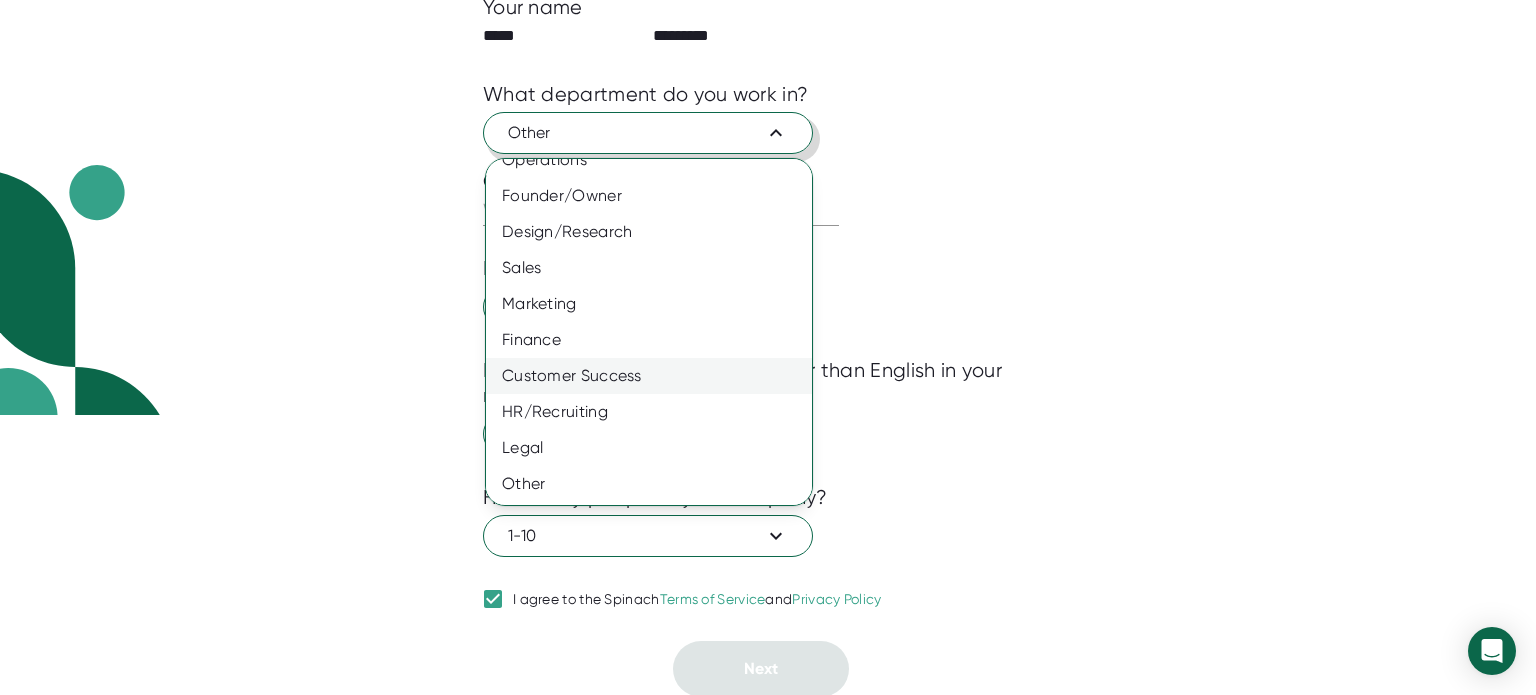 scroll, scrollTop: 208, scrollLeft: 0, axis: vertical 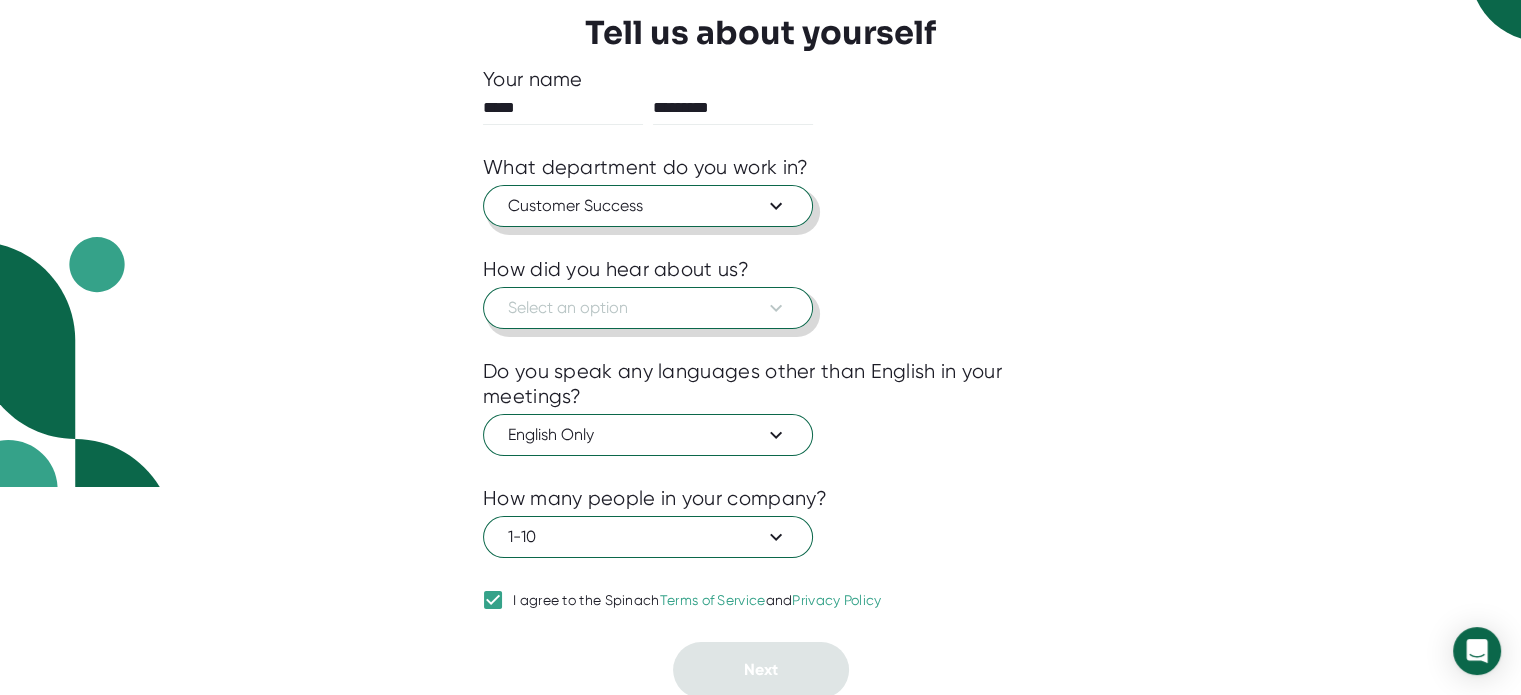 click on "Select an option" at bounding box center (648, 206) 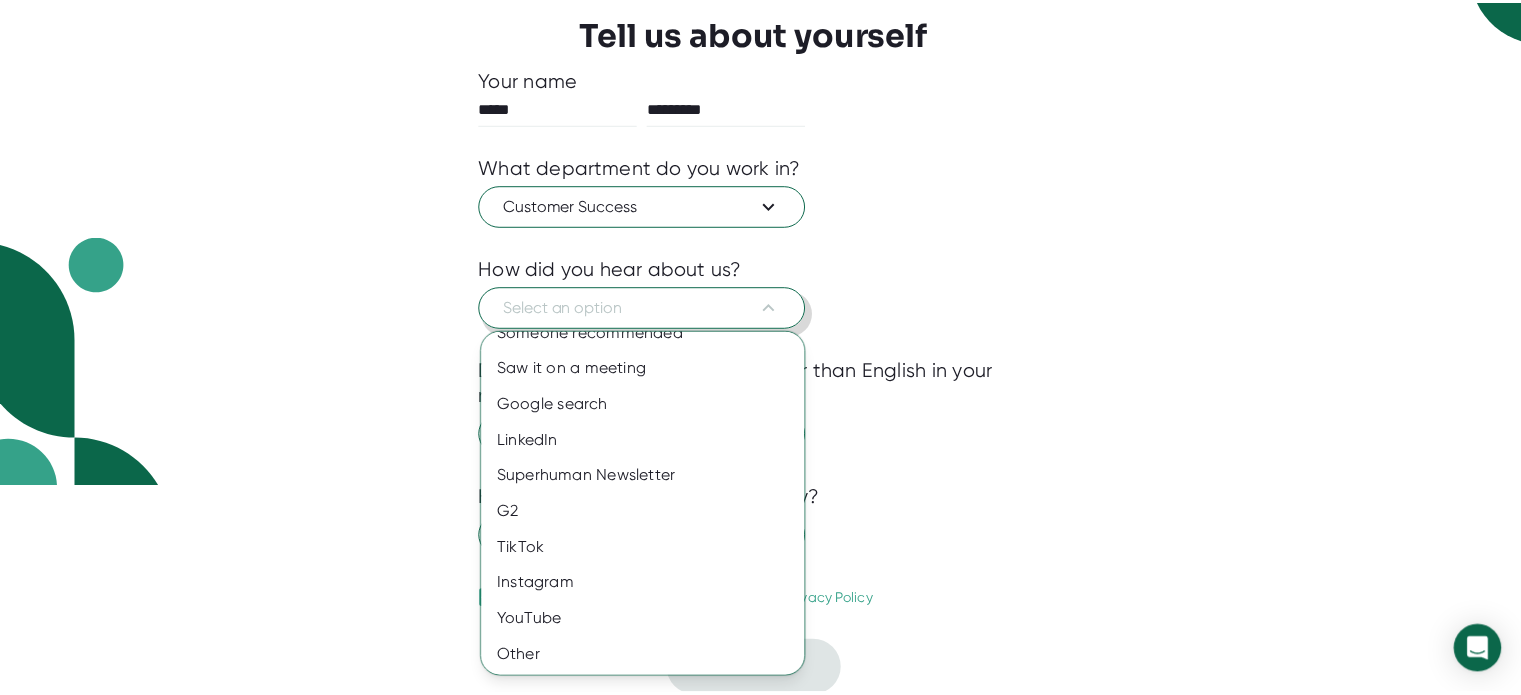 scroll, scrollTop: 0, scrollLeft: 0, axis: both 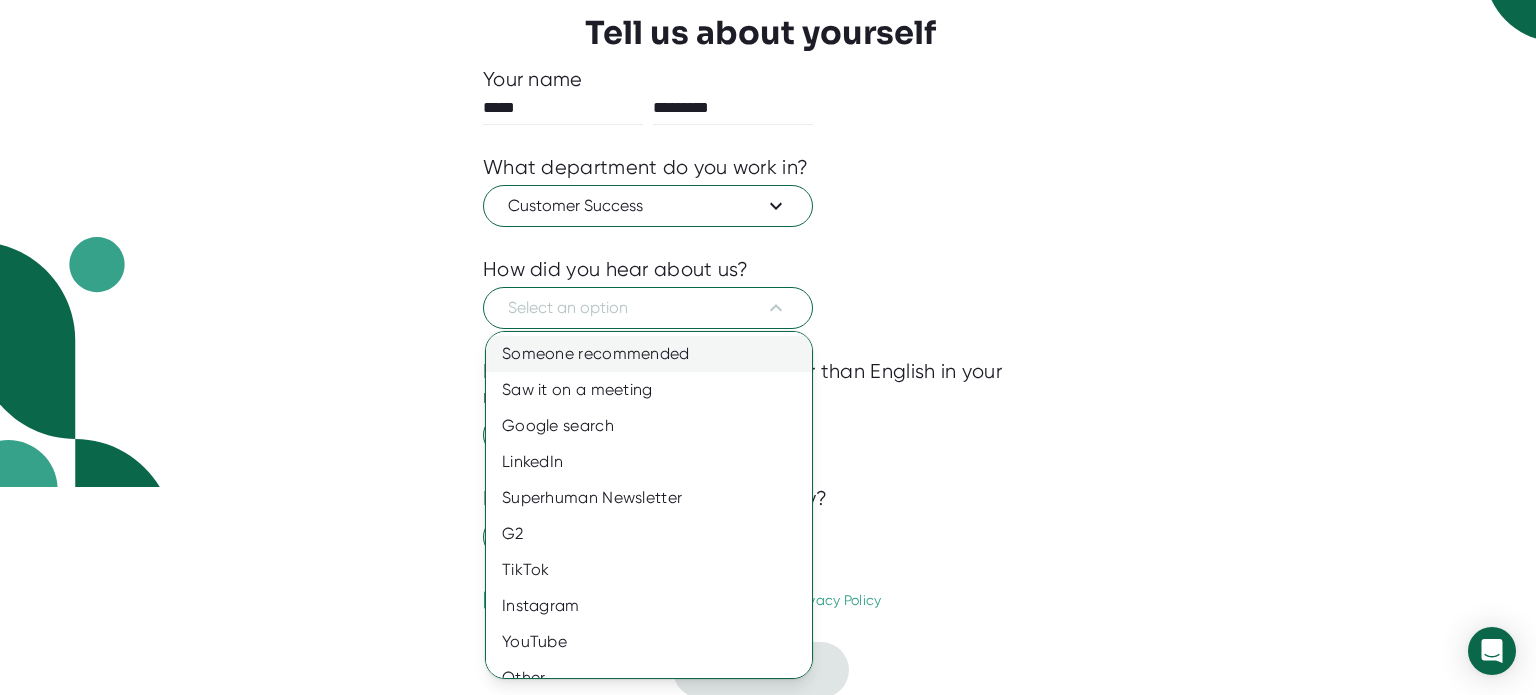 click on "Someone recommended" at bounding box center [656, 354] 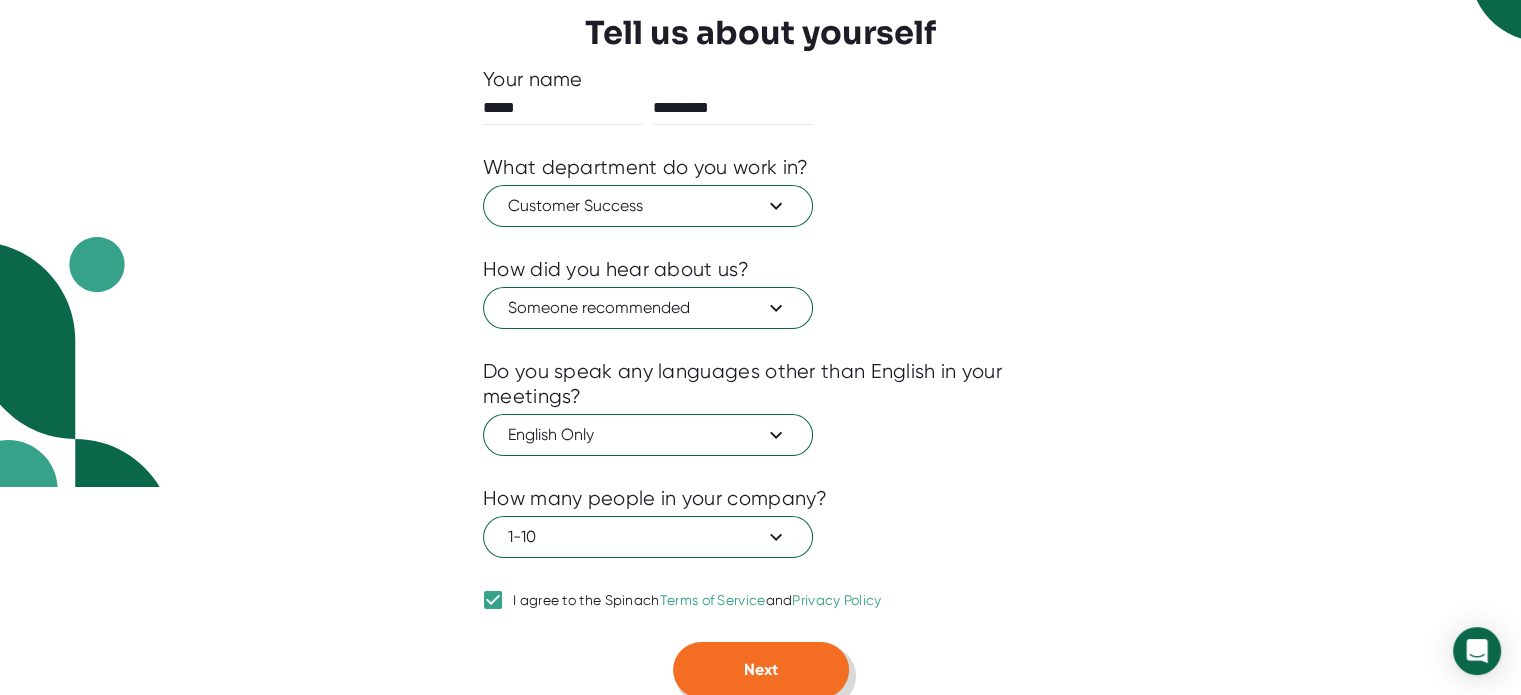 click on "Next" at bounding box center [761, 670] 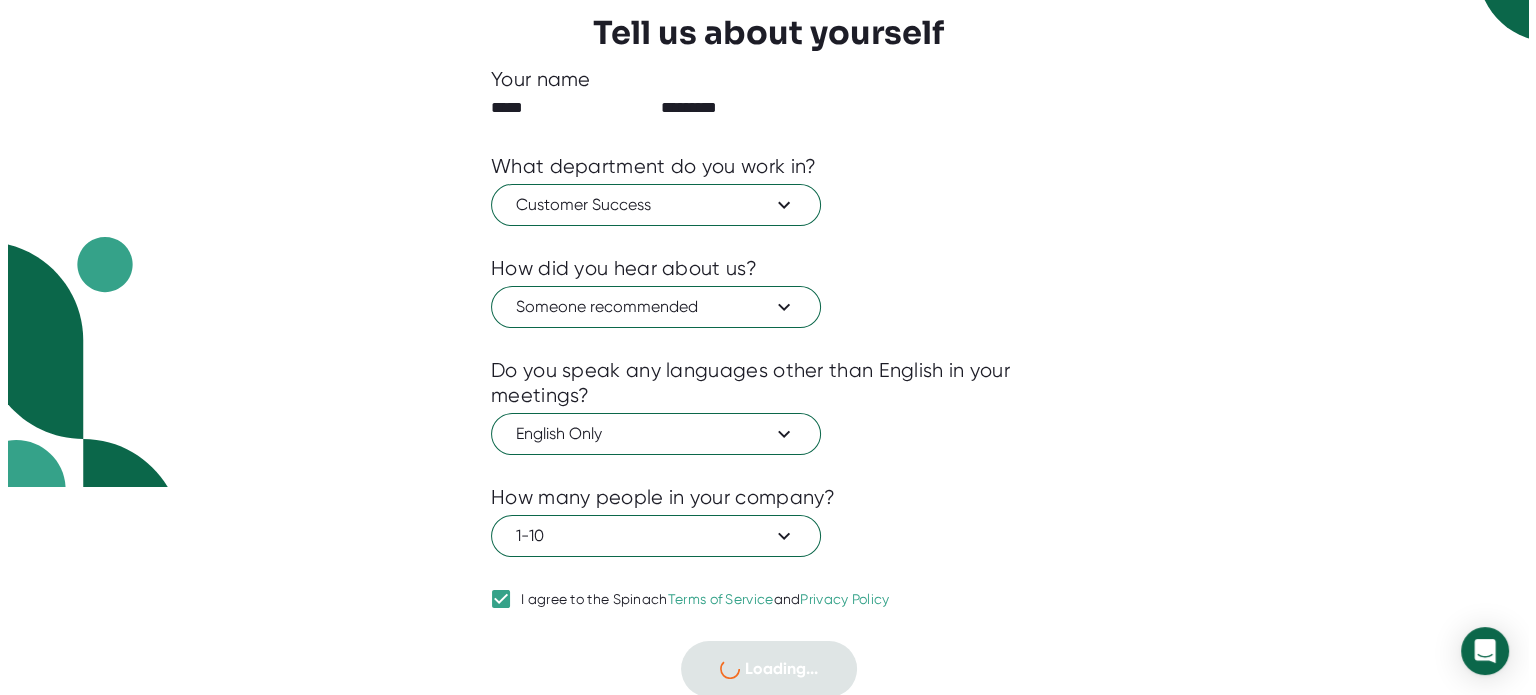 scroll, scrollTop: 0, scrollLeft: 0, axis: both 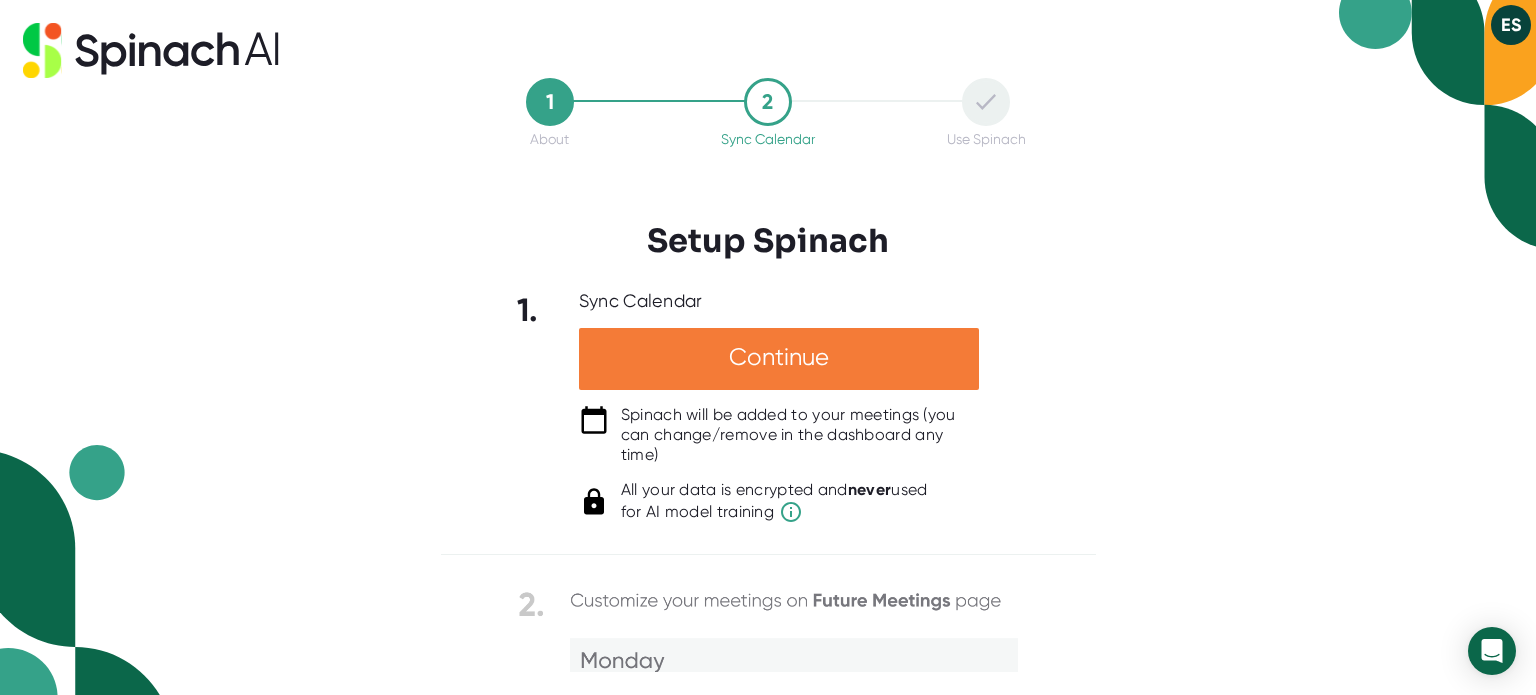 click on "Continue" at bounding box center (779, 359) 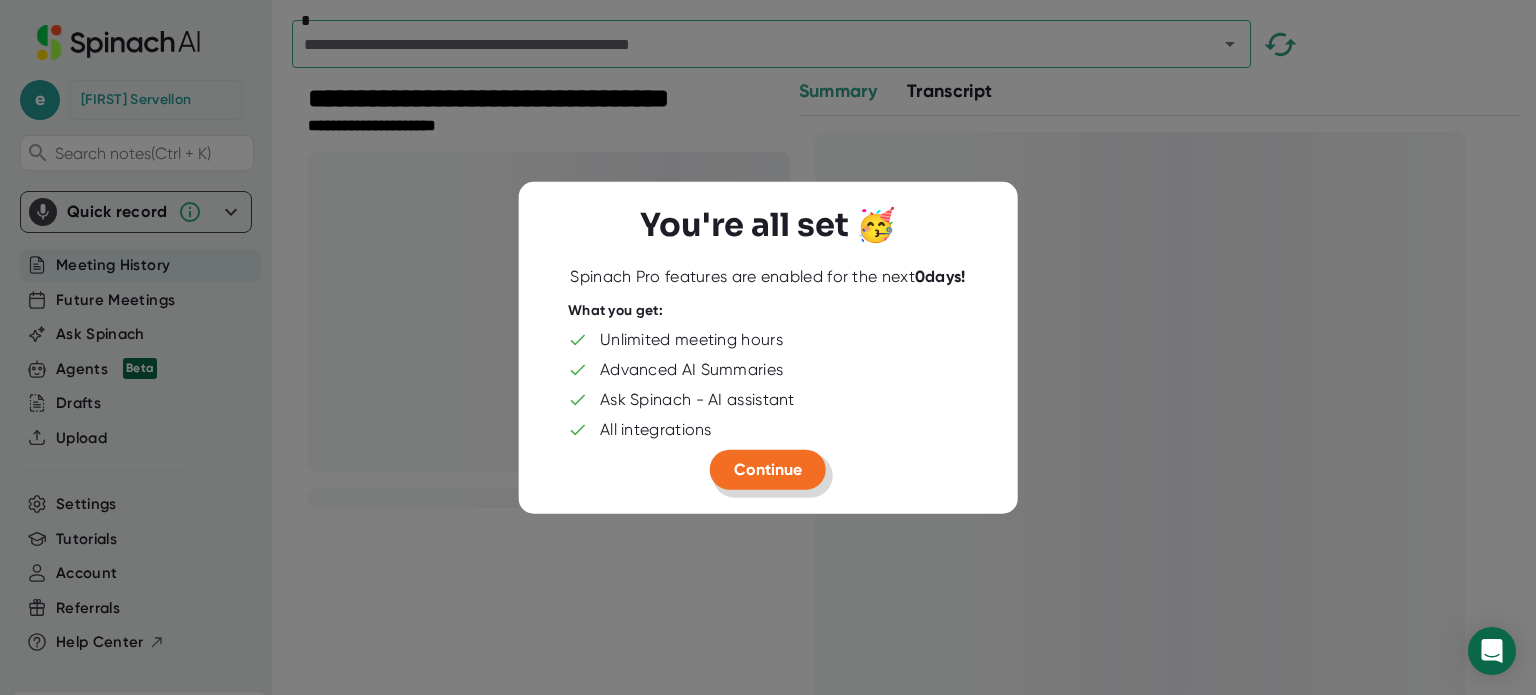 click on "Continue" at bounding box center [768, 469] 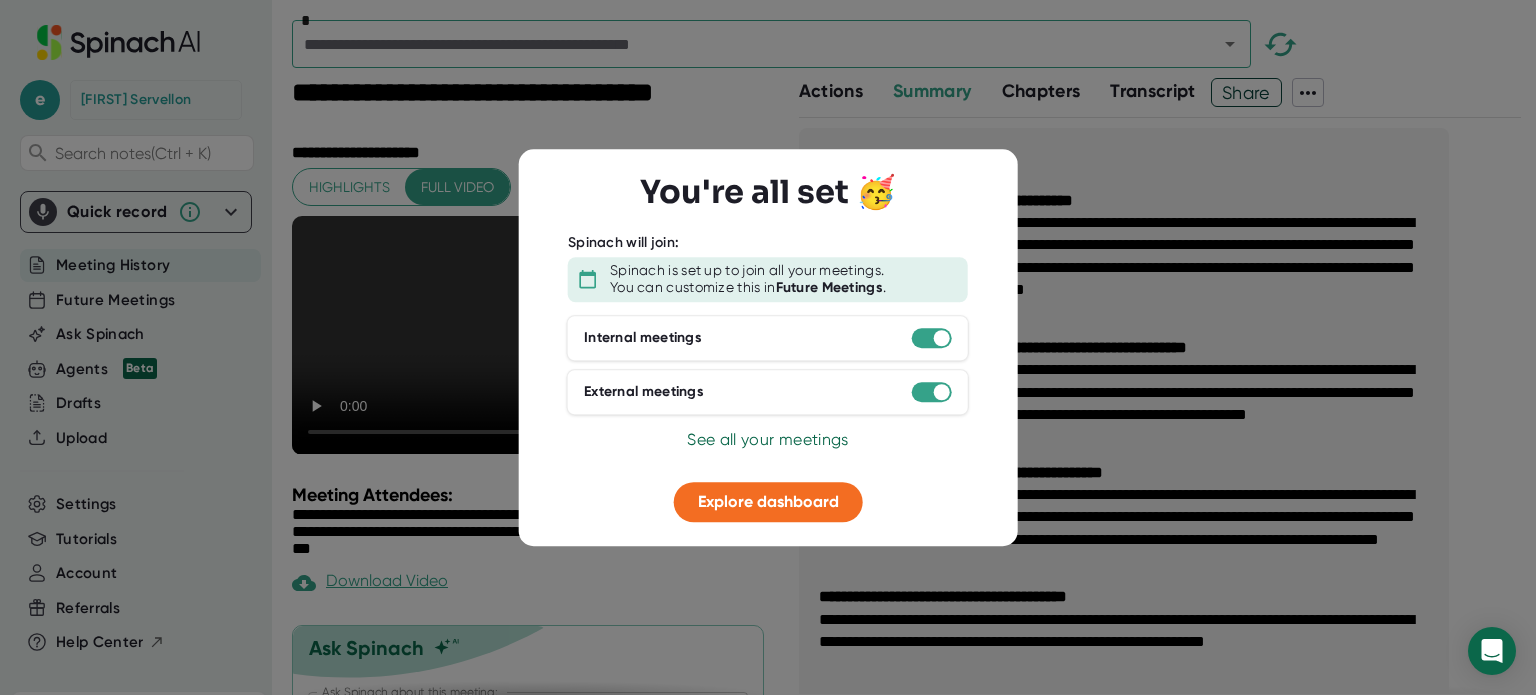 click at bounding box center [932, 338] 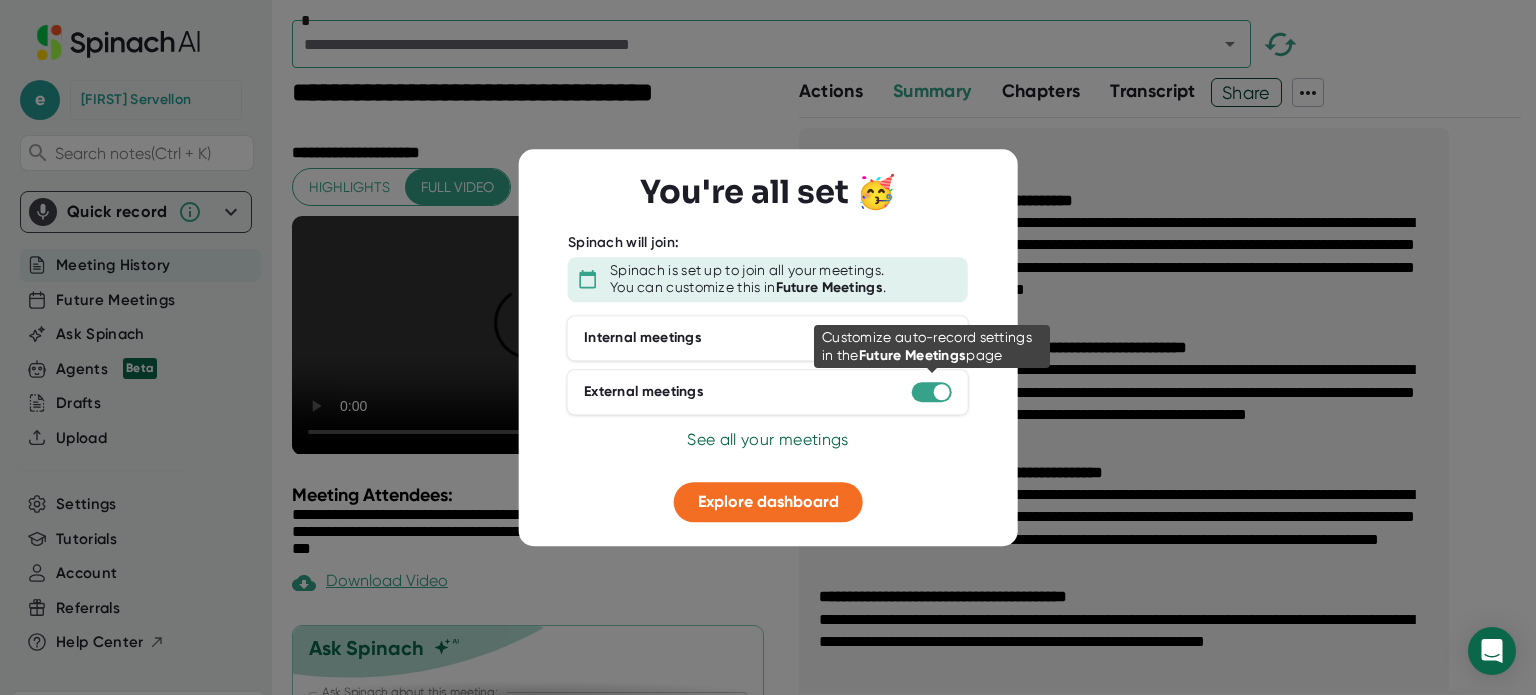 click at bounding box center [942, 392] 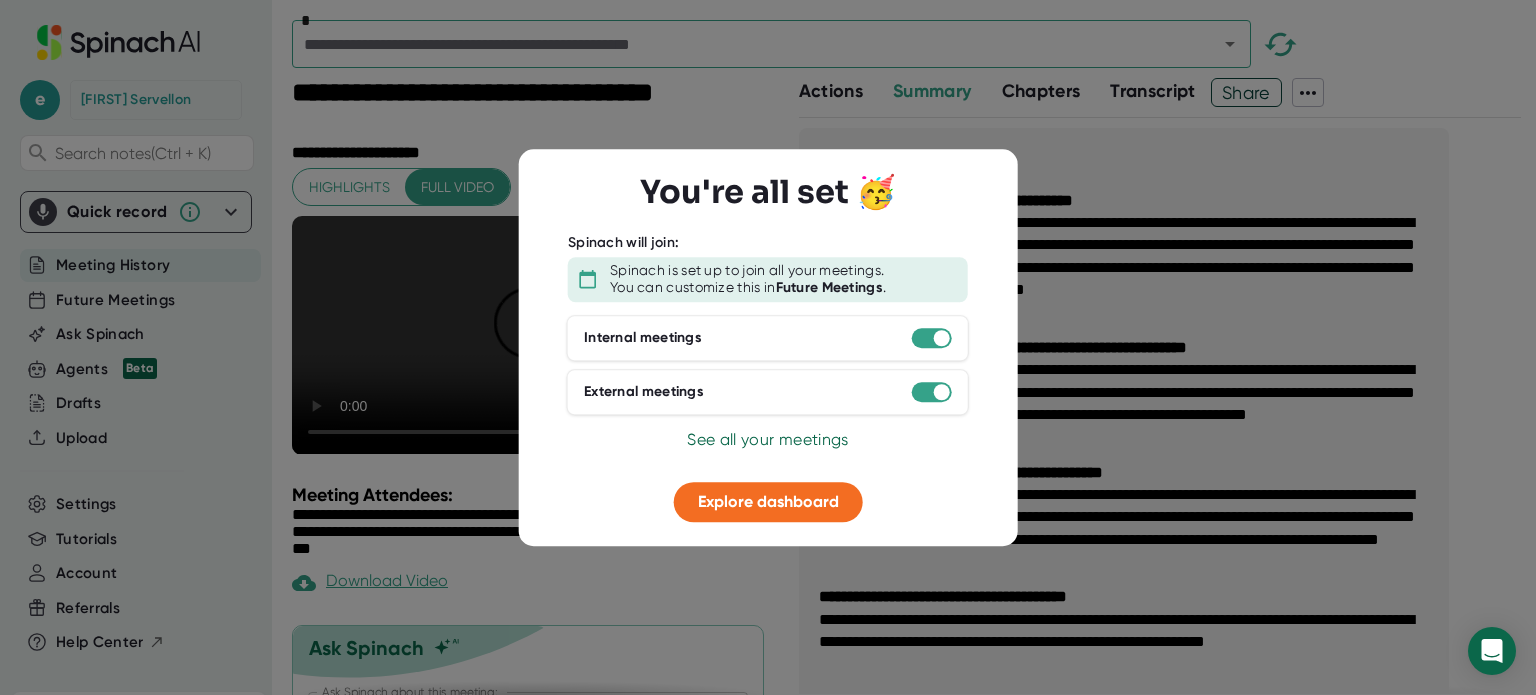 click on "External meetings" at bounding box center (768, 392) 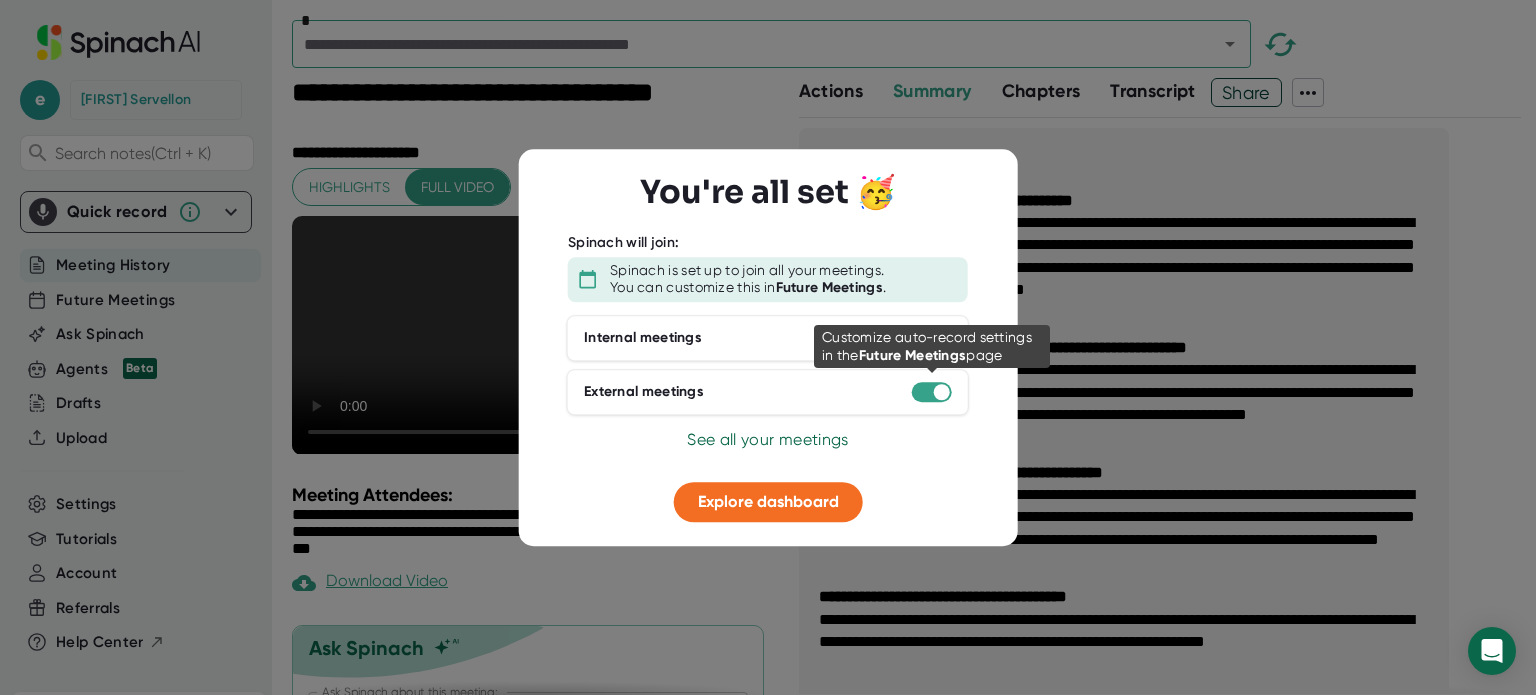 click at bounding box center [942, 392] 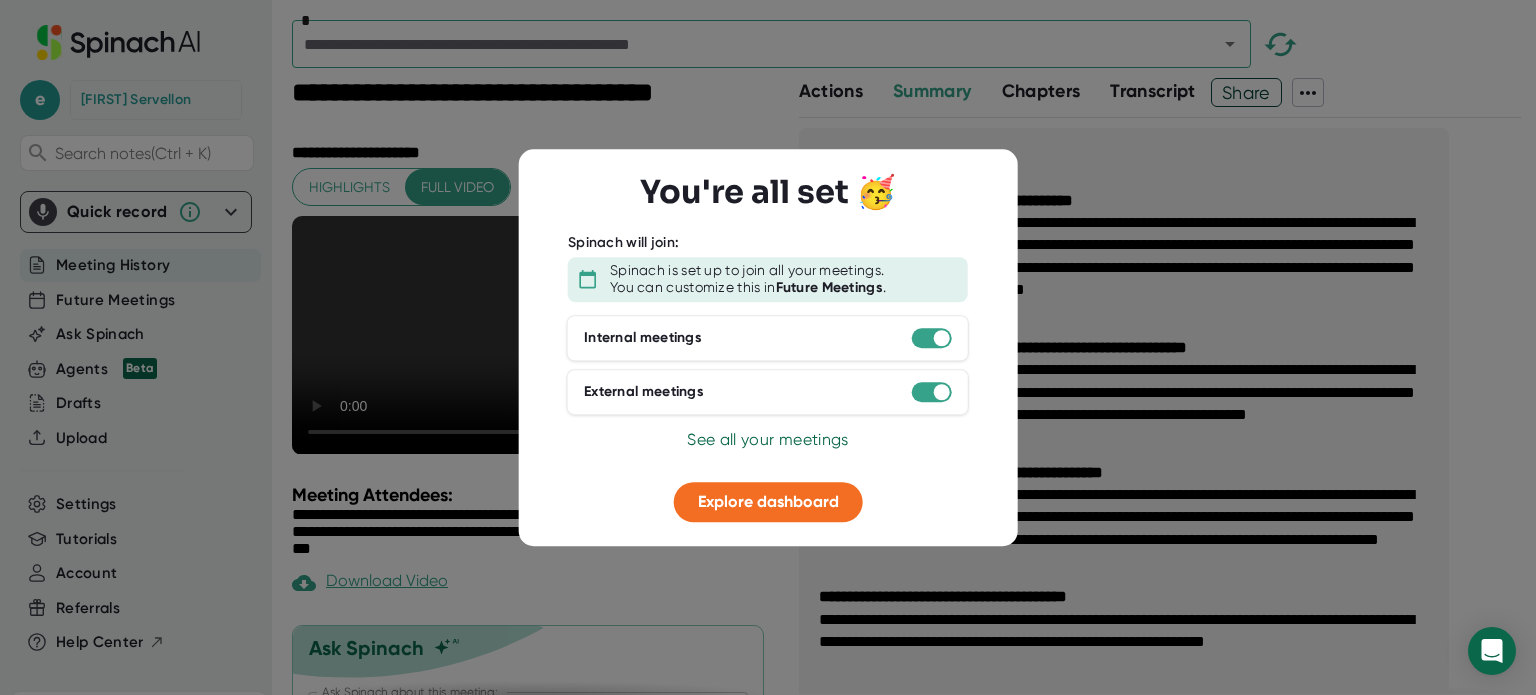 click on "Internal meetings" at bounding box center (768, 338) 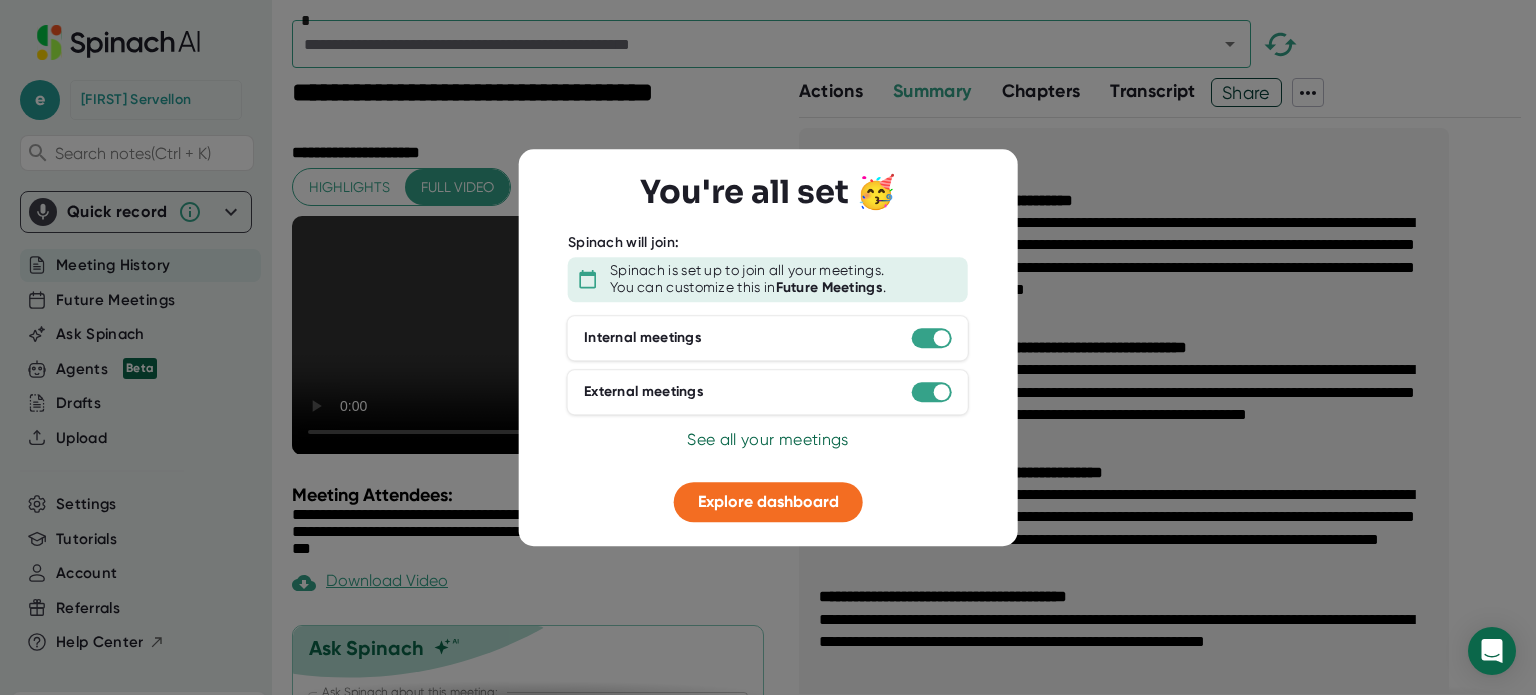 click at bounding box center [932, 338] 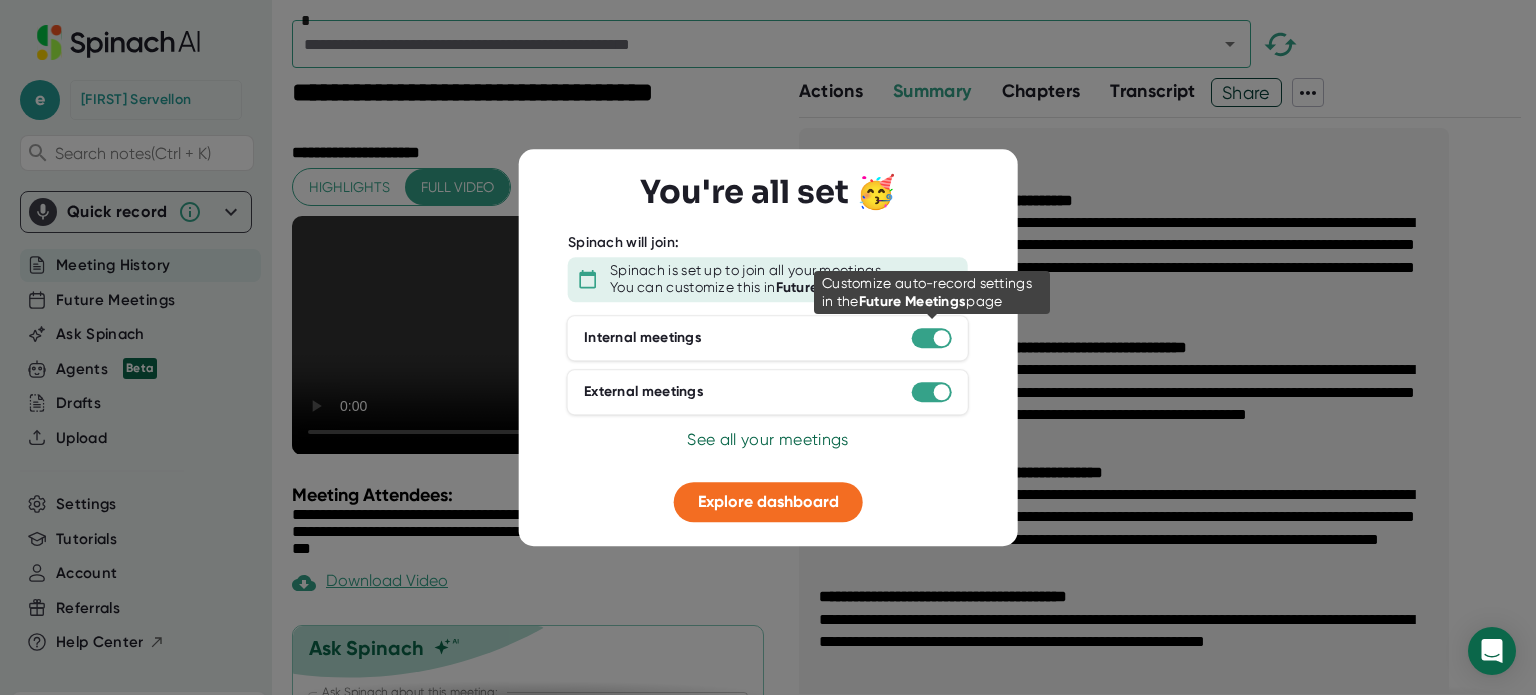 click at bounding box center (942, 338) 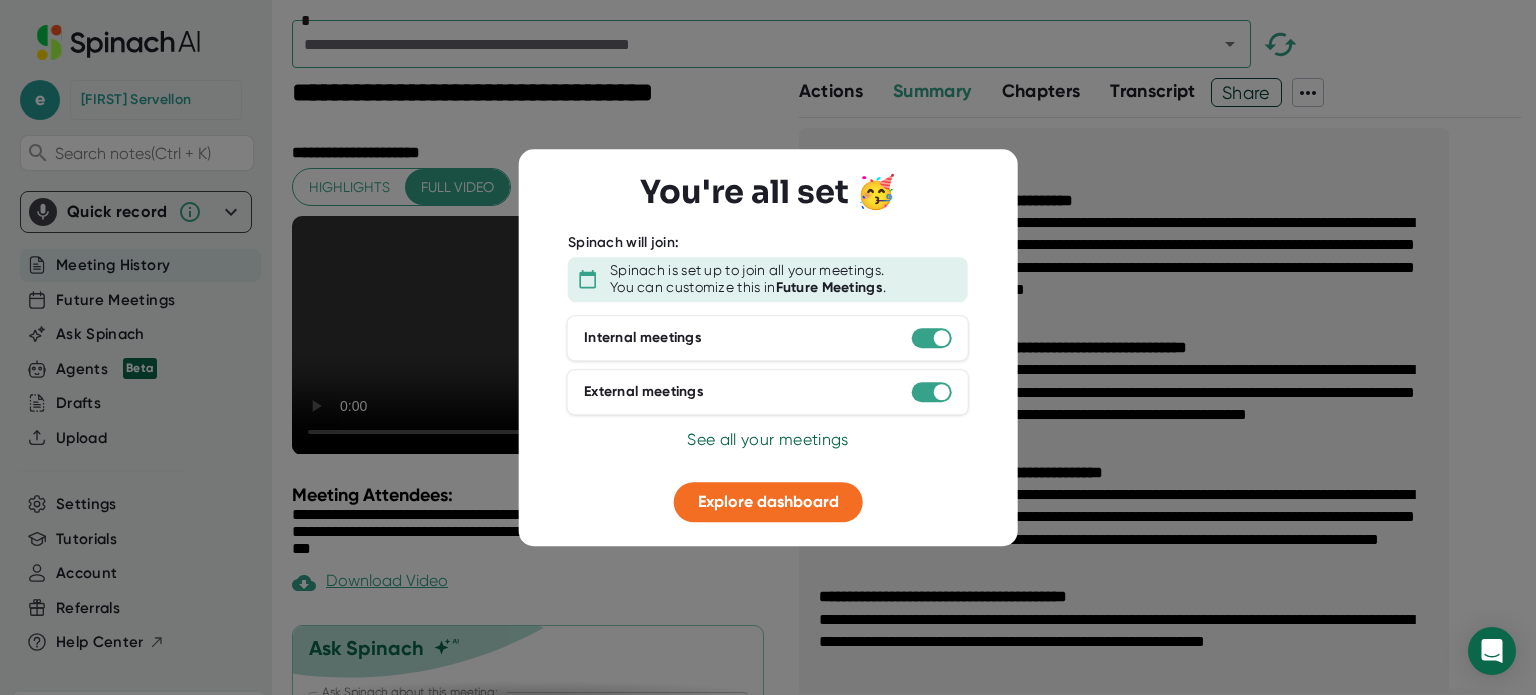 click on "Internal meetings" at bounding box center (768, 338) 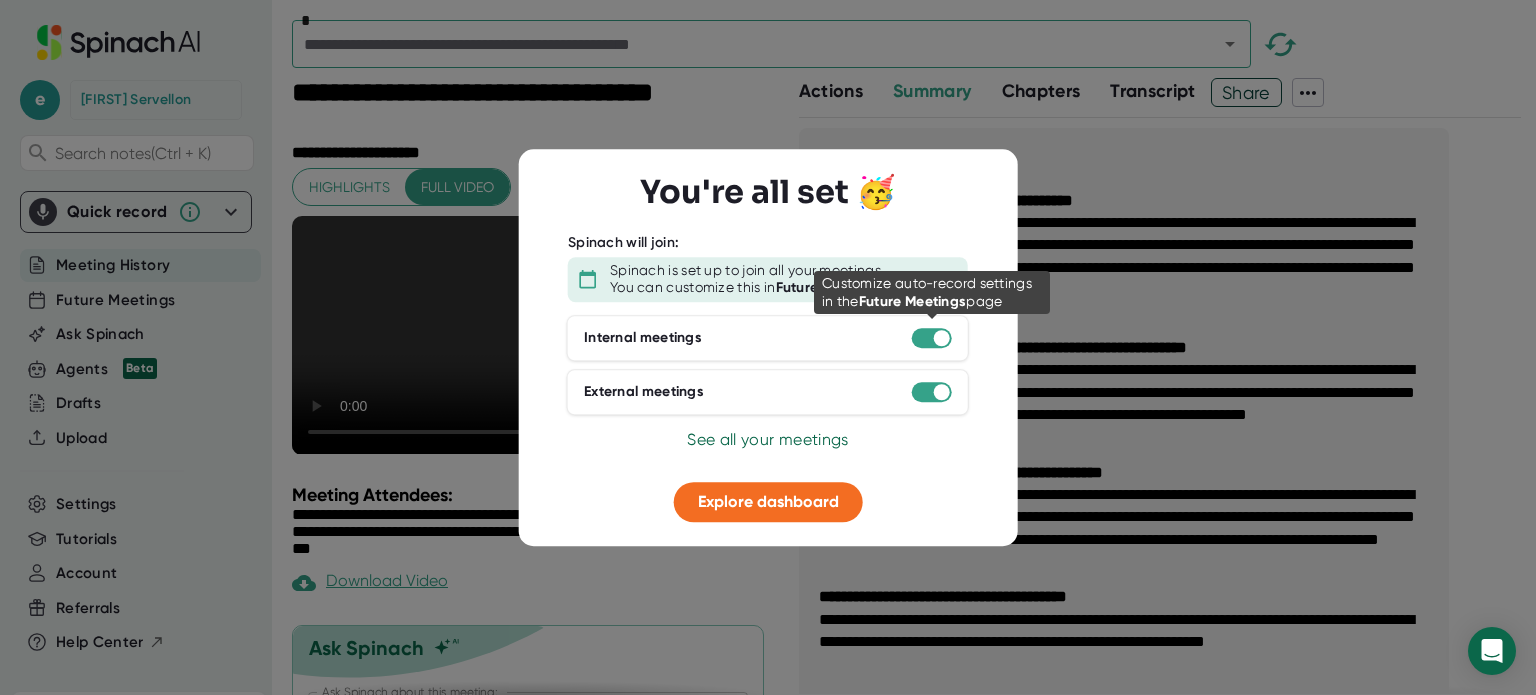 click at bounding box center (942, 338) 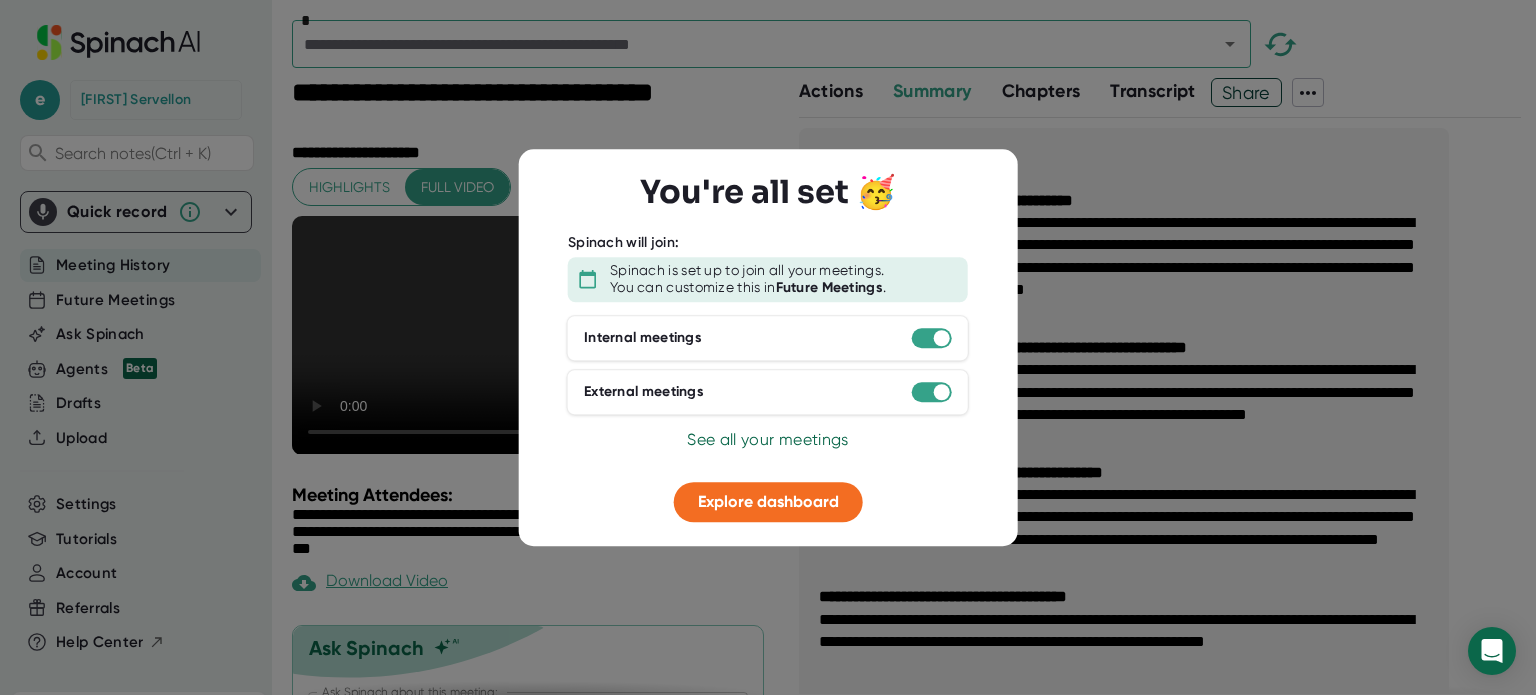 click on "External meetings" at bounding box center [768, 392] 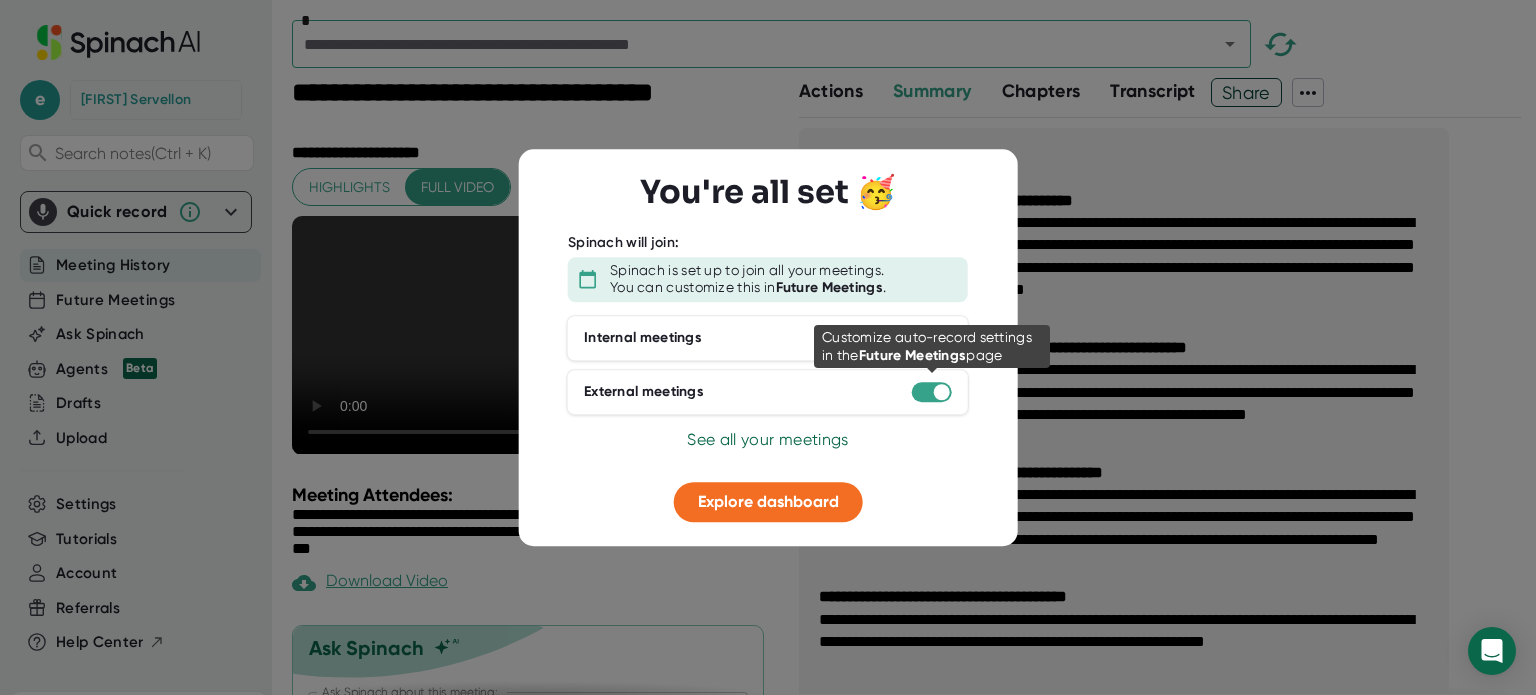click at bounding box center [942, 392] 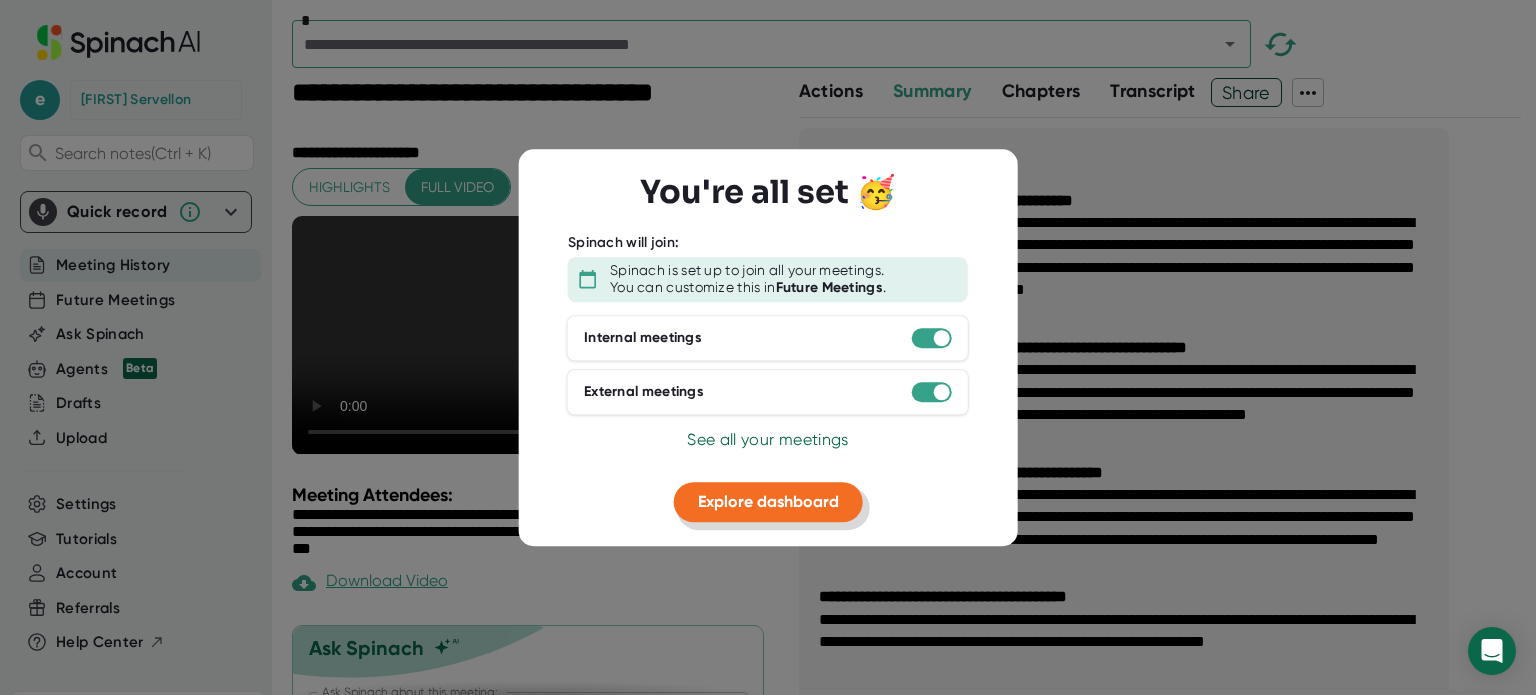 click on "Explore dashboard" at bounding box center (768, 501) 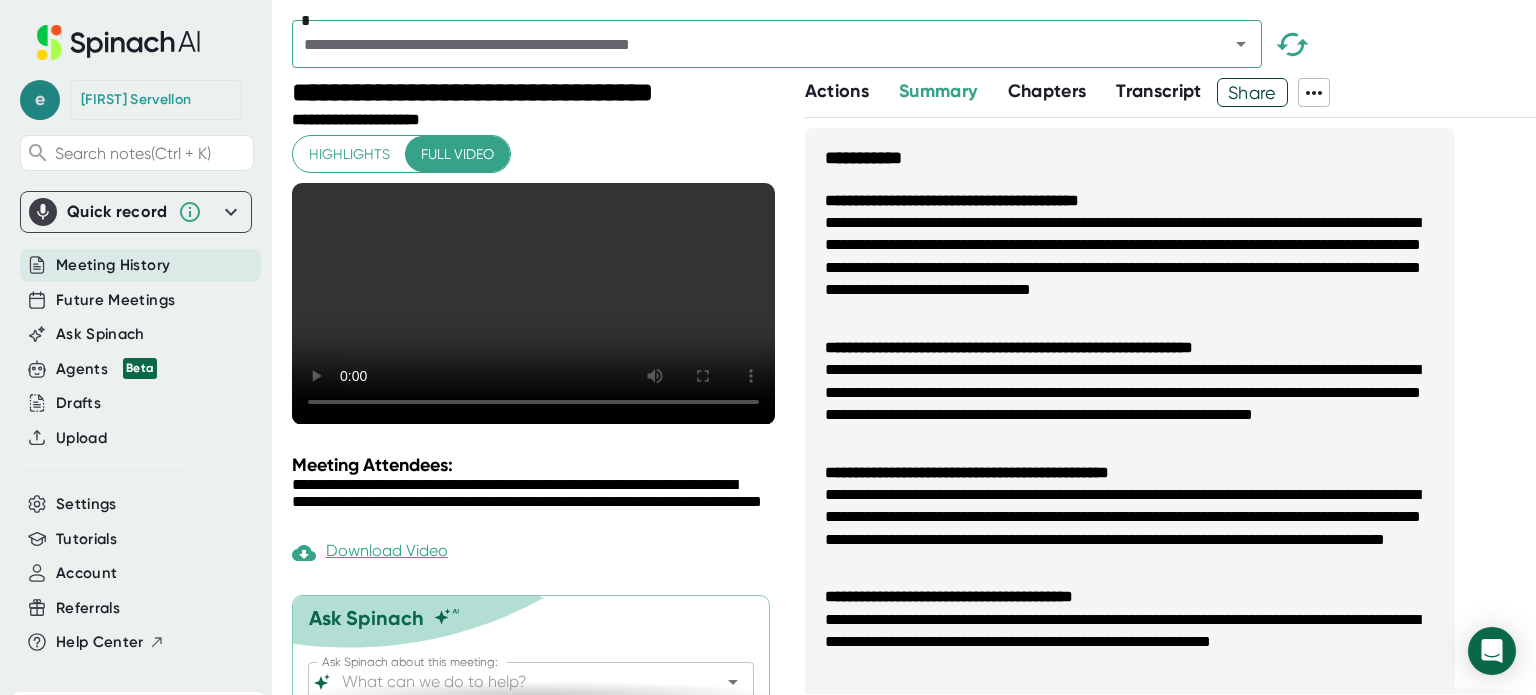 click on "e" at bounding box center (40, 100) 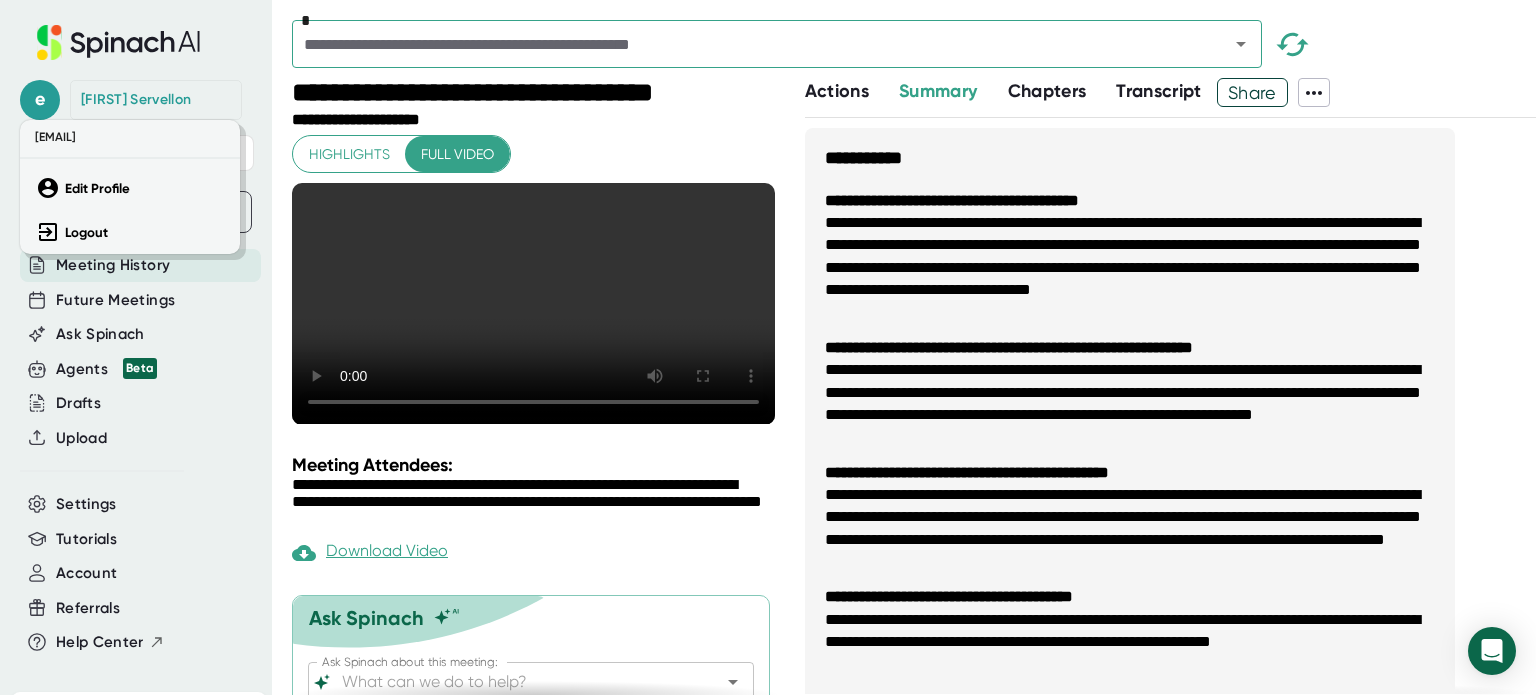 click at bounding box center (768, 347) 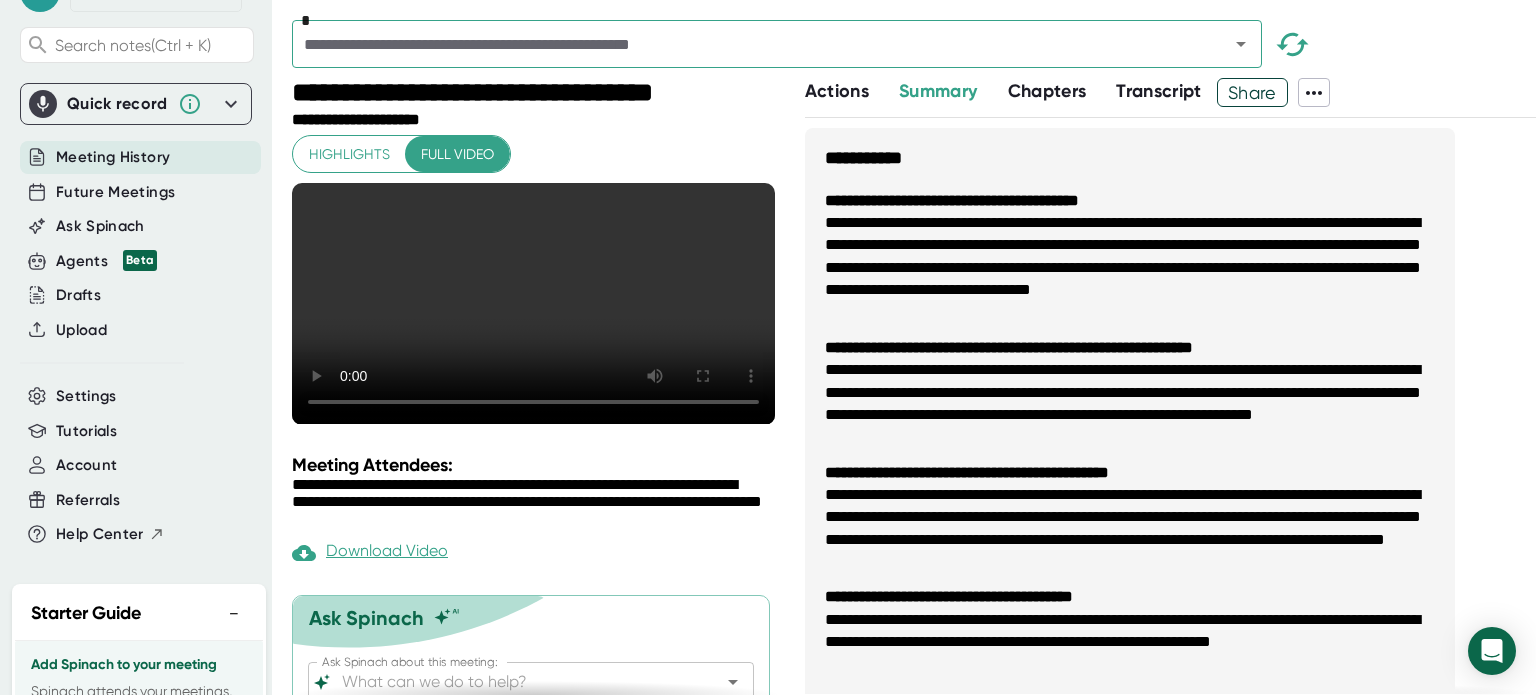 scroll, scrollTop: 0, scrollLeft: 0, axis: both 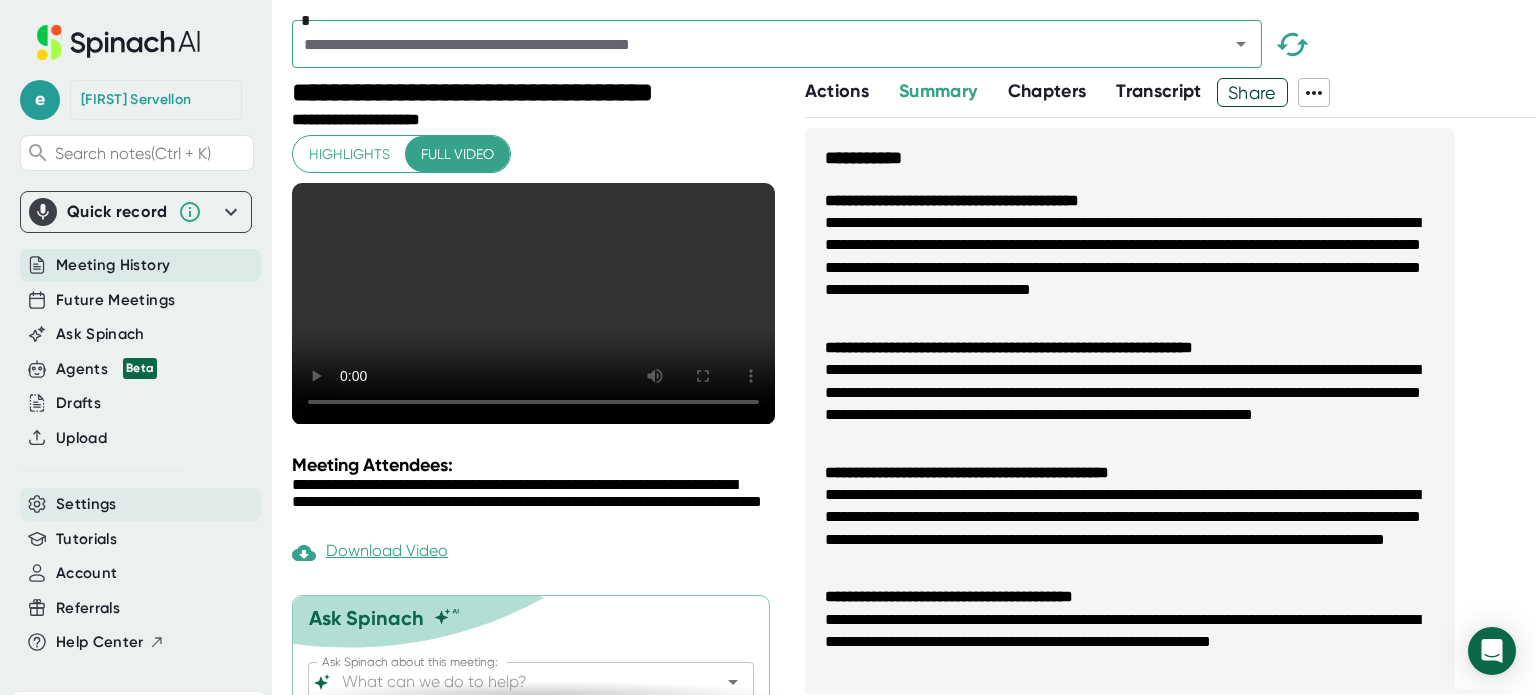 click on "Settings" at bounding box center (113, 265) 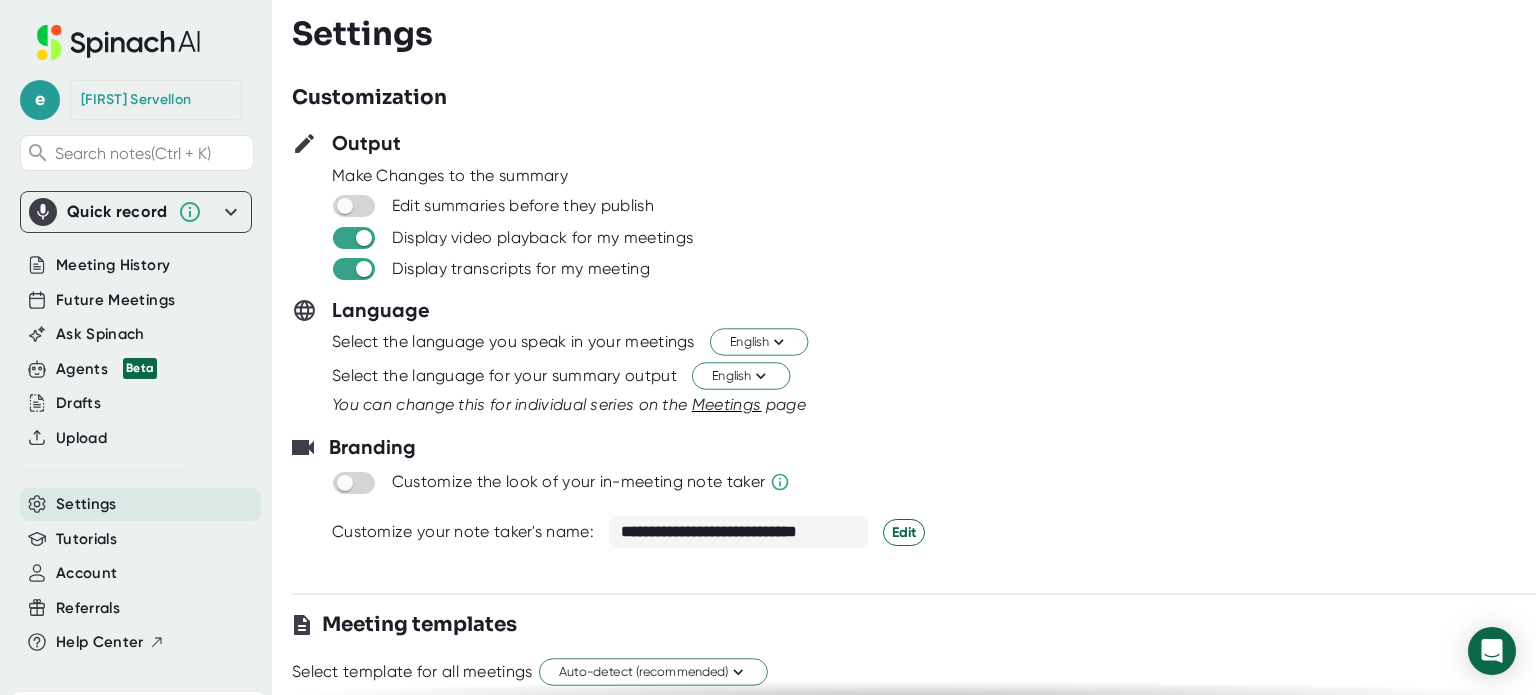 scroll, scrollTop: 0, scrollLeft: 0, axis: both 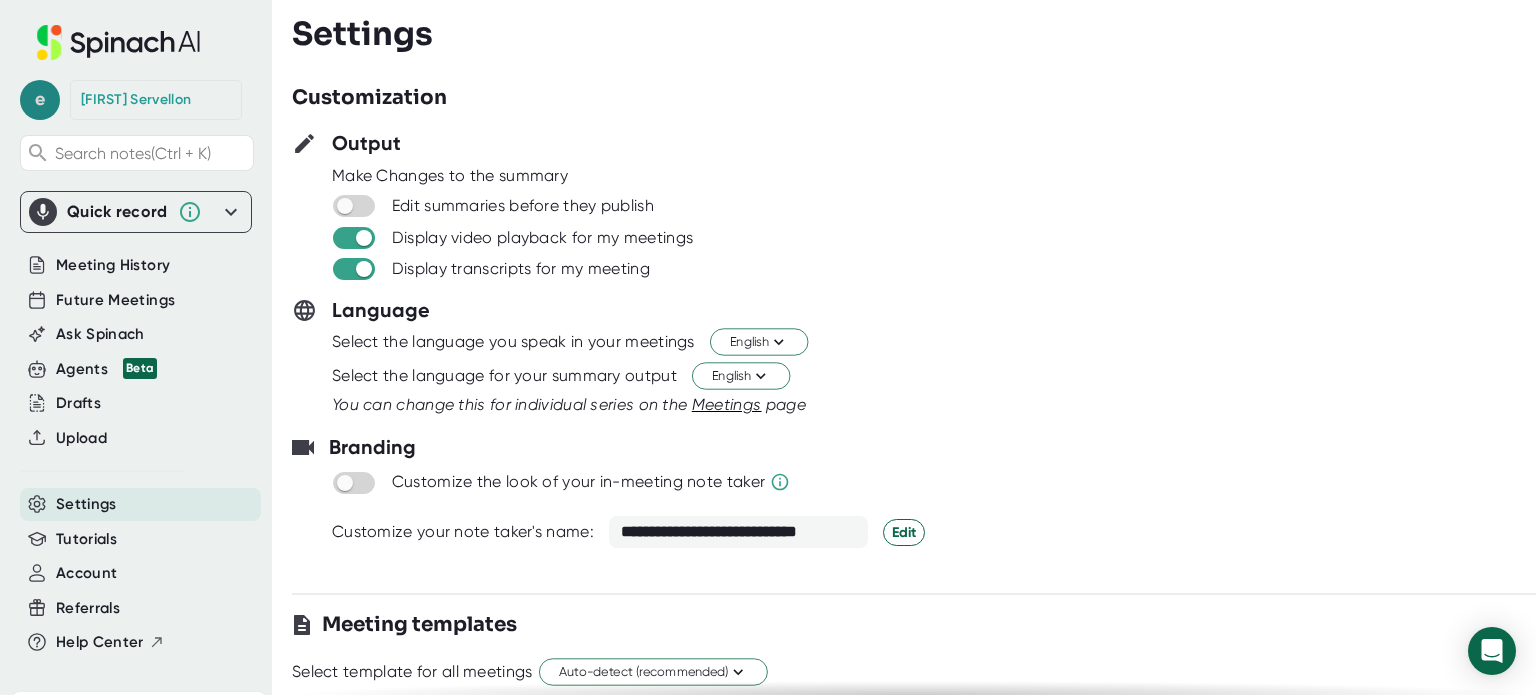 click on "e" at bounding box center [40, 100] 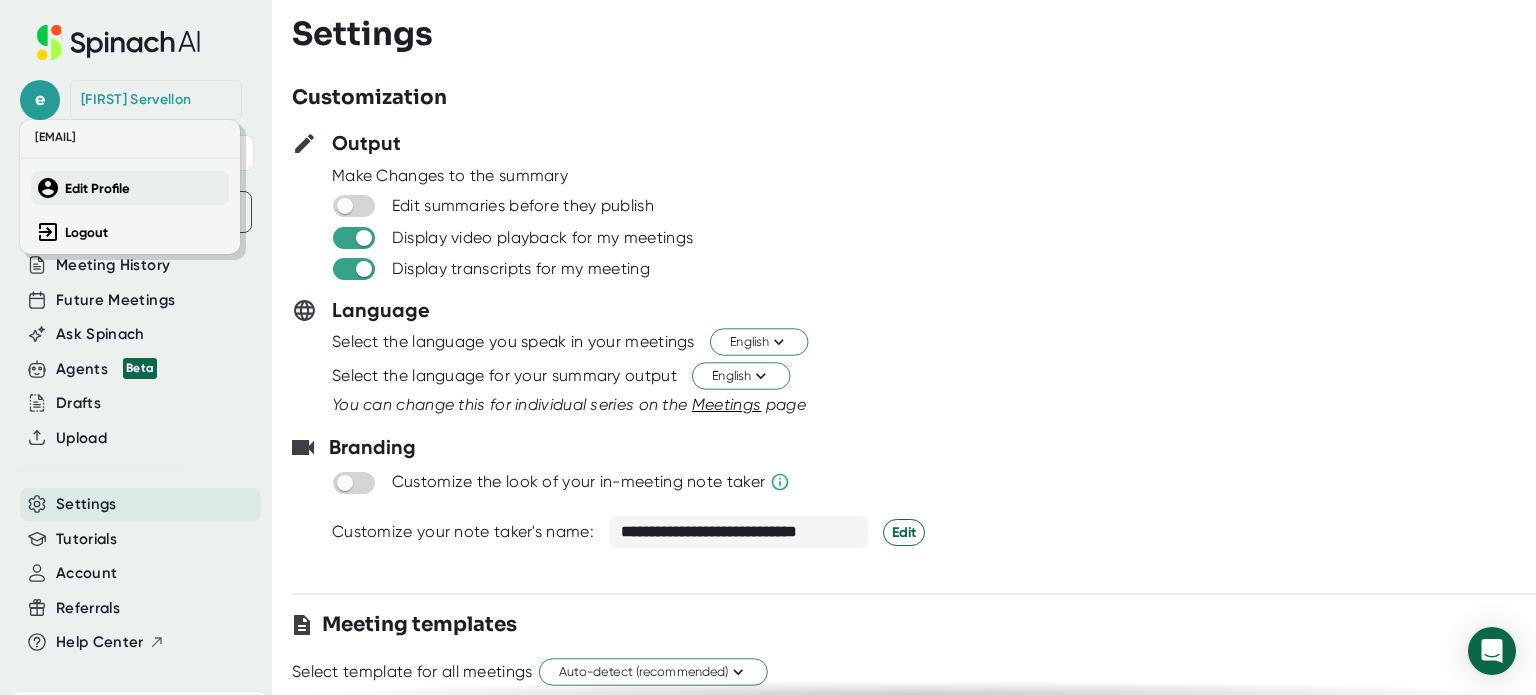 click on "Edit Profile" at bounding box center [97, 188] 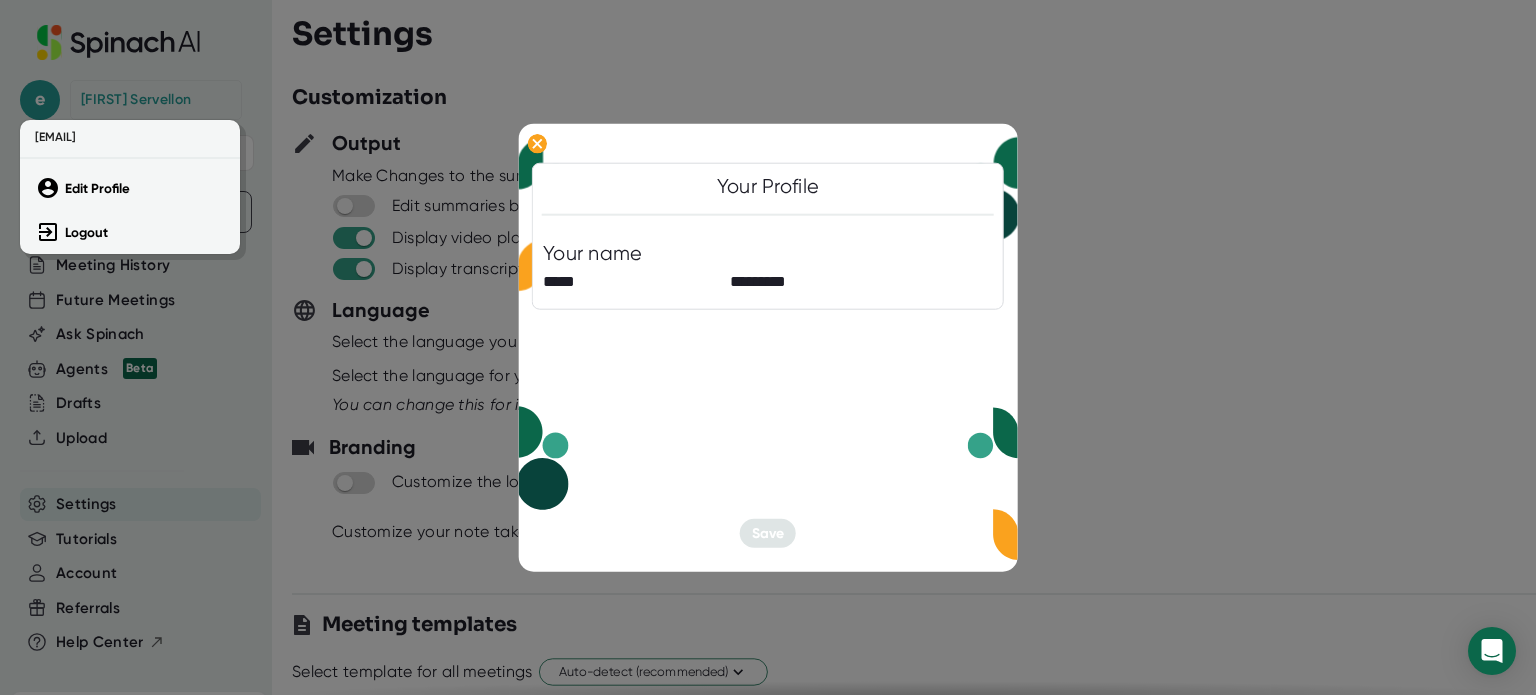 click at bounding box center [768, 347] 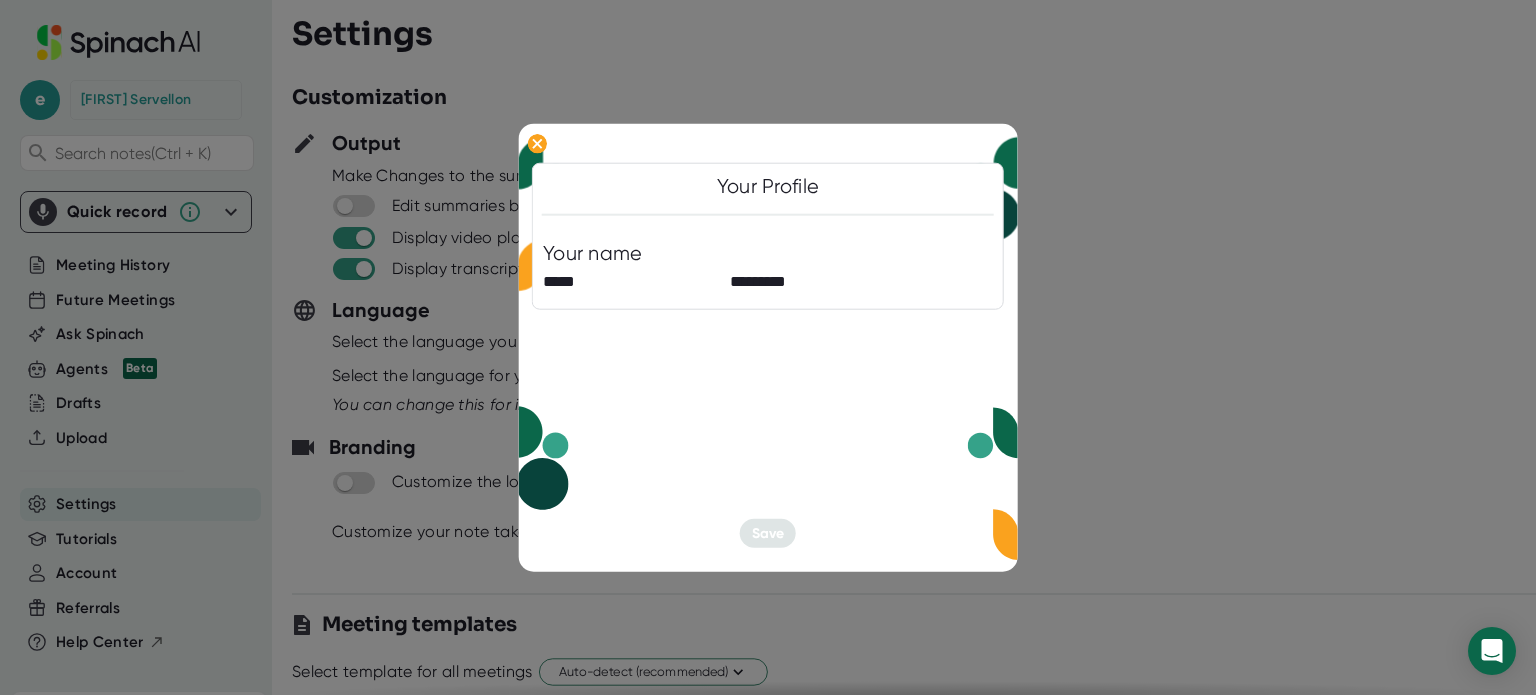 click on "Your Profile Your name ***** ********* Save" at bounding box center (768, 347) 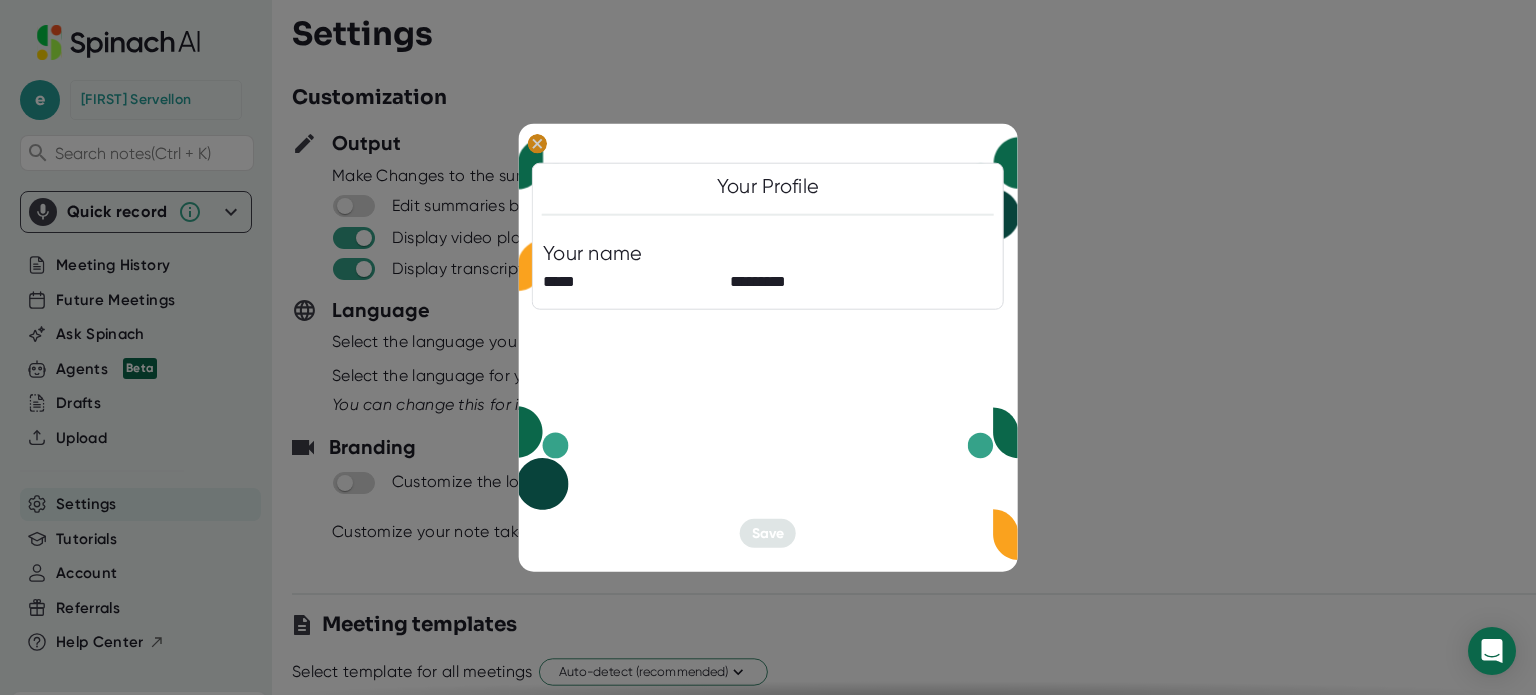 click at bounding box center [537, 143] 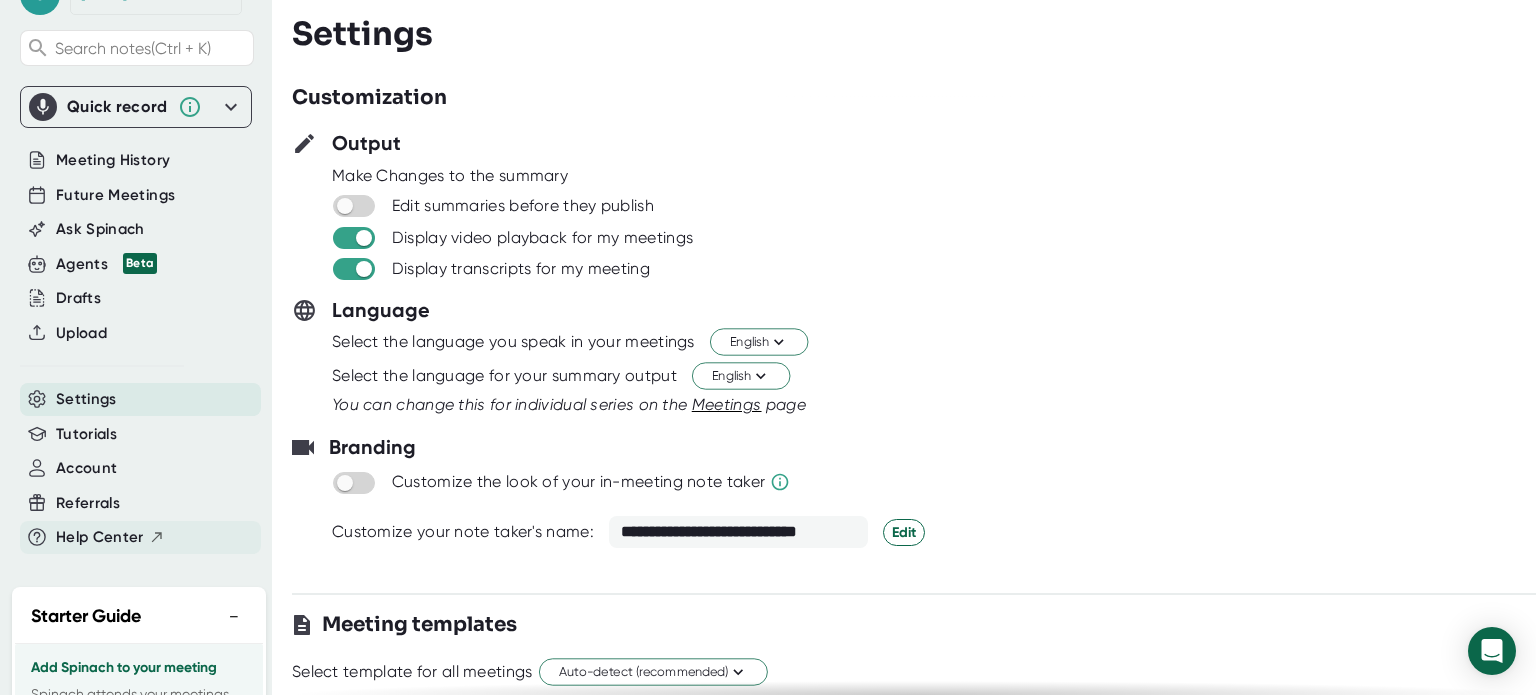 scroll, scrollTop: 0, scrollLeft: 0, axis: both 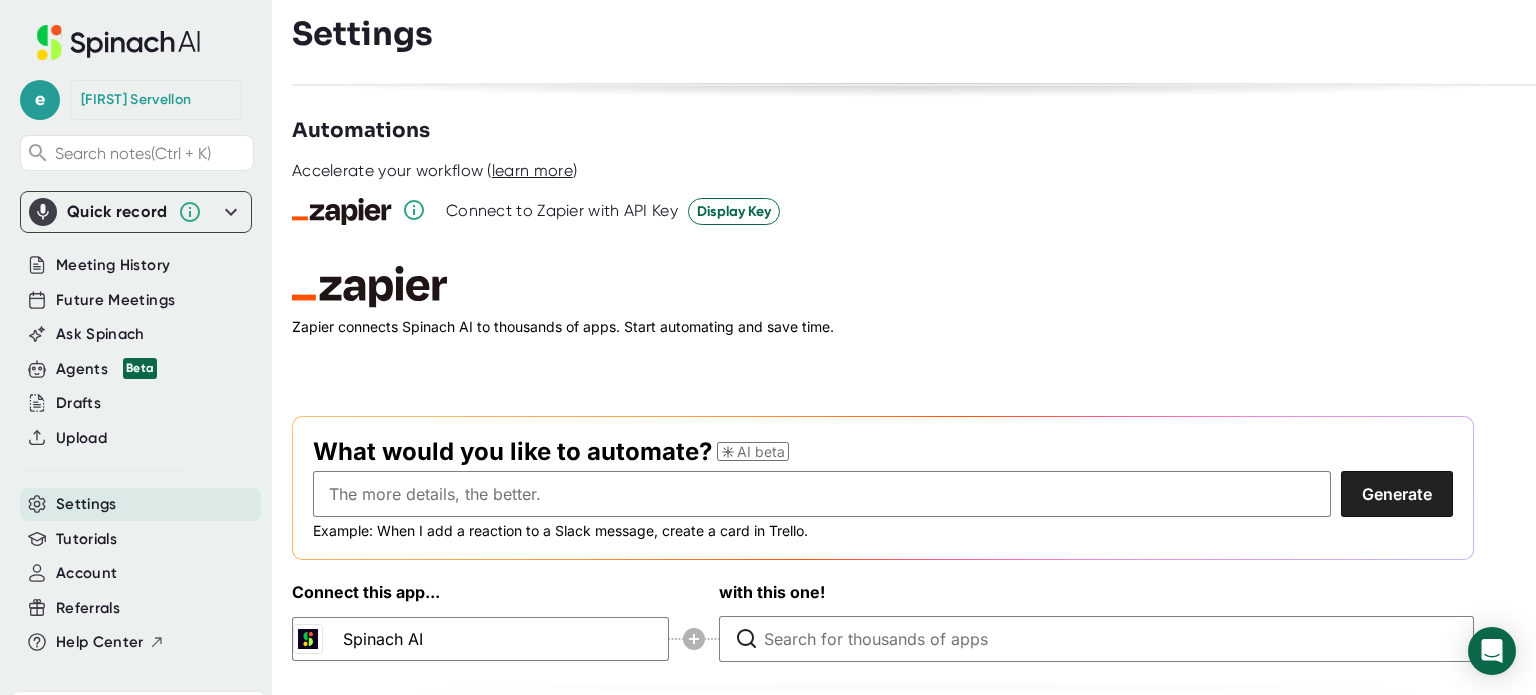 click on "Search notes  (Ctrl + K)" at bounding box center (137, 153) 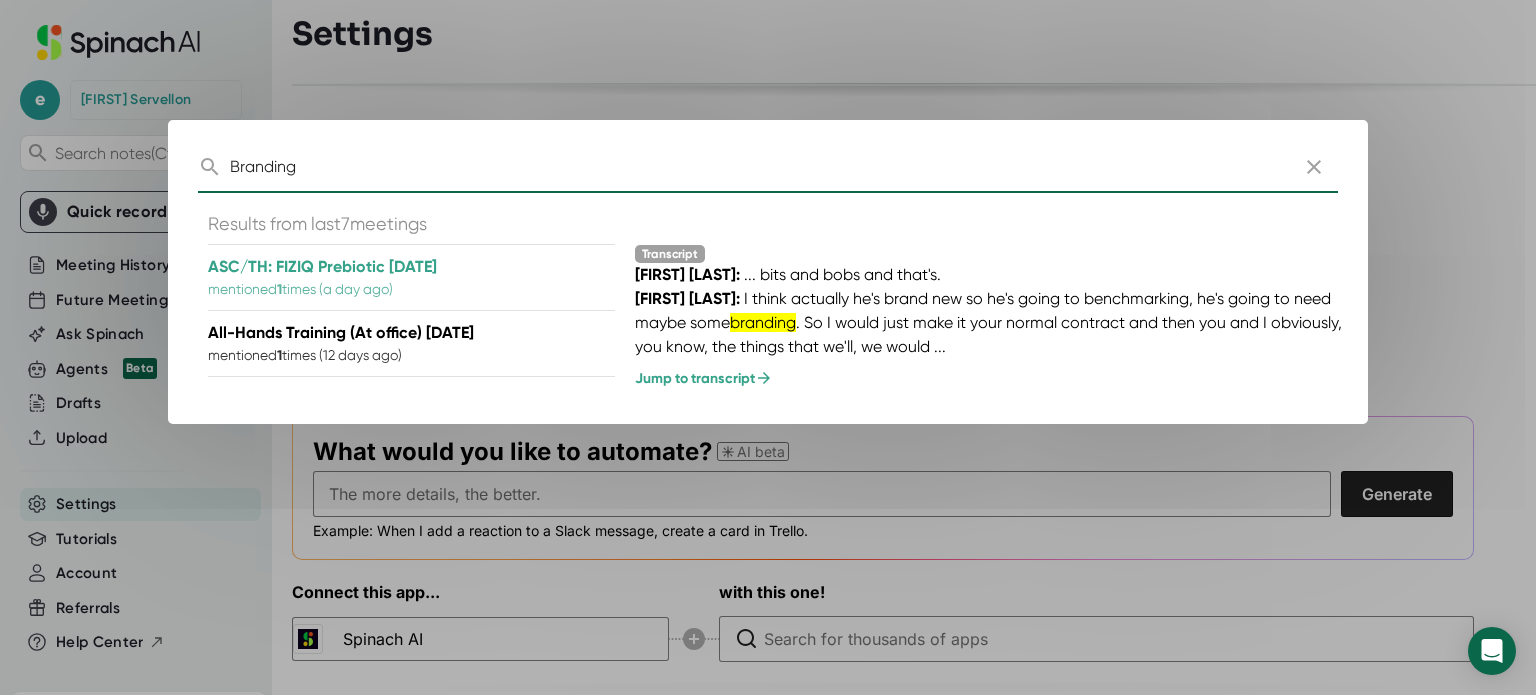 type on "Branding" 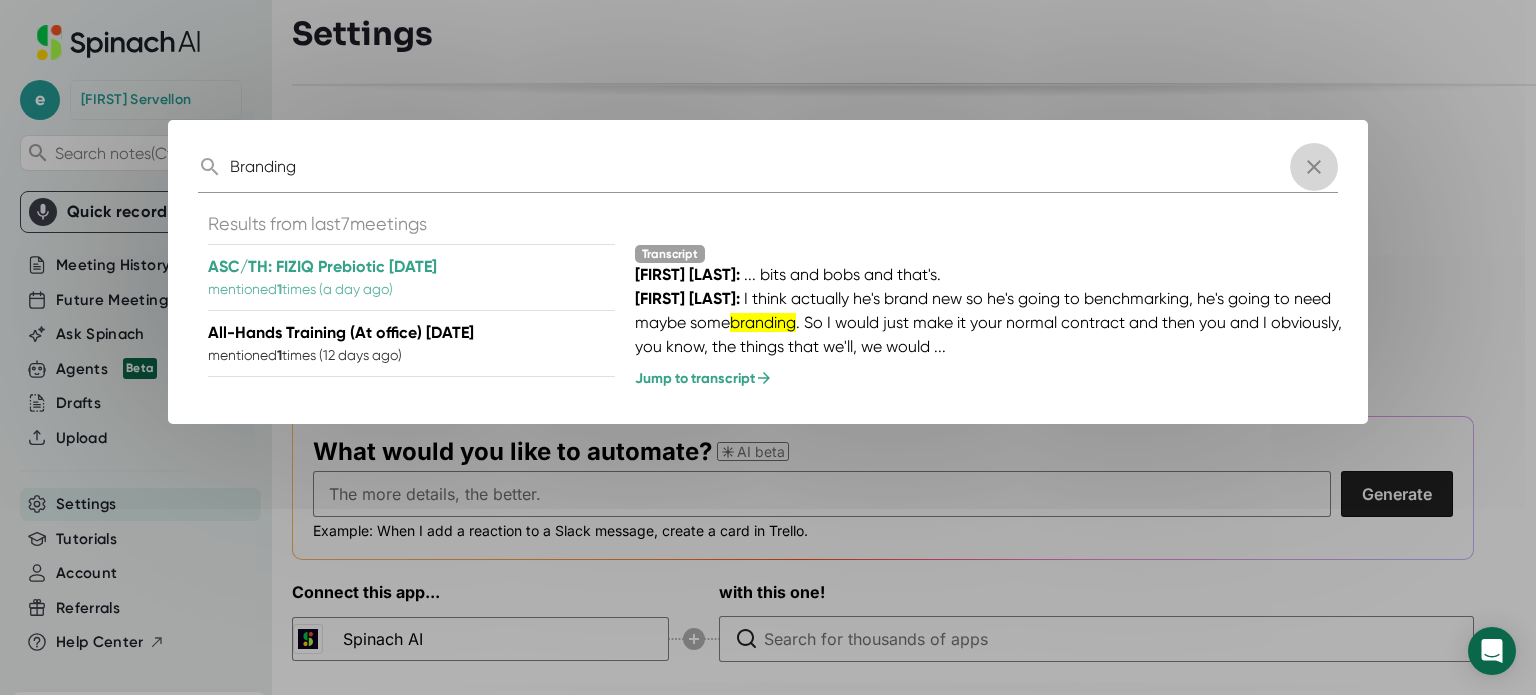 click at bounding box center [1314, 167] 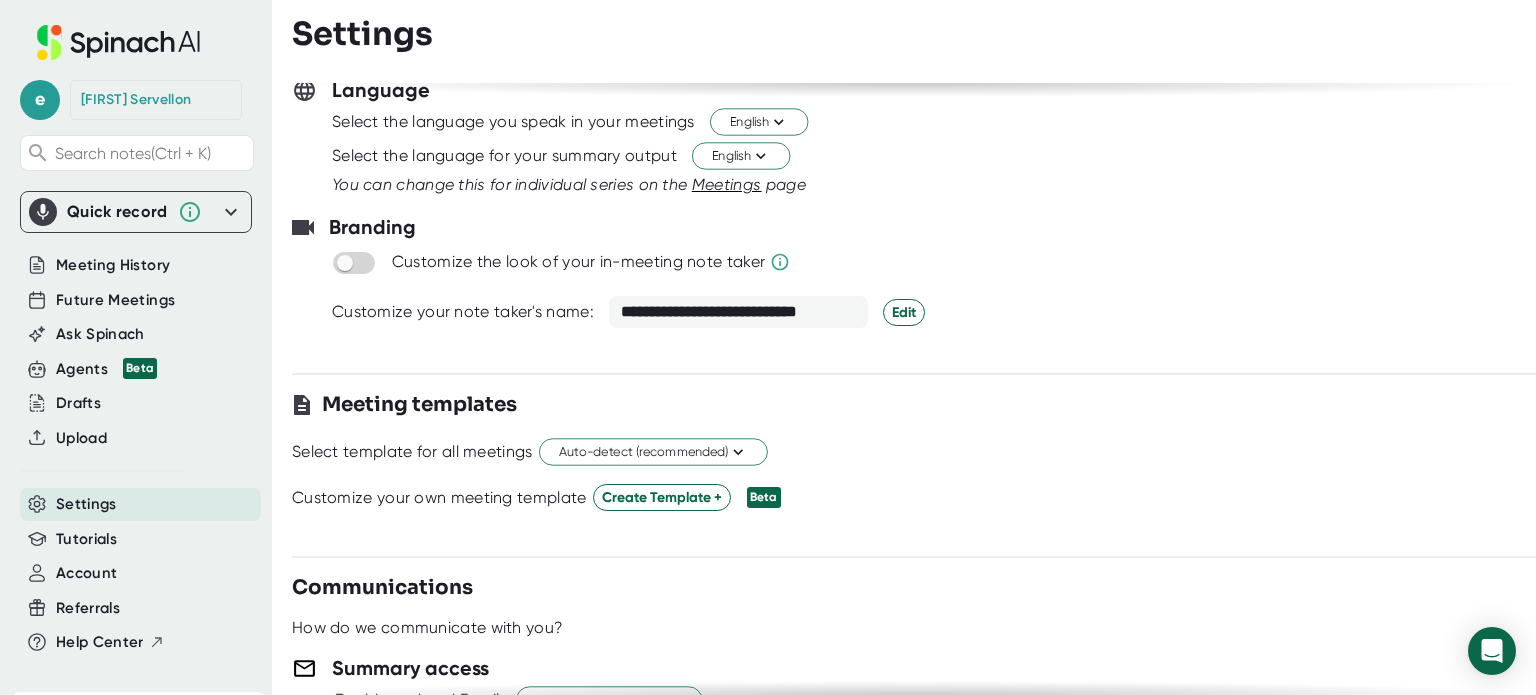 scroll, scrollTop: 120, scrollLeft: 0, axis: vertical 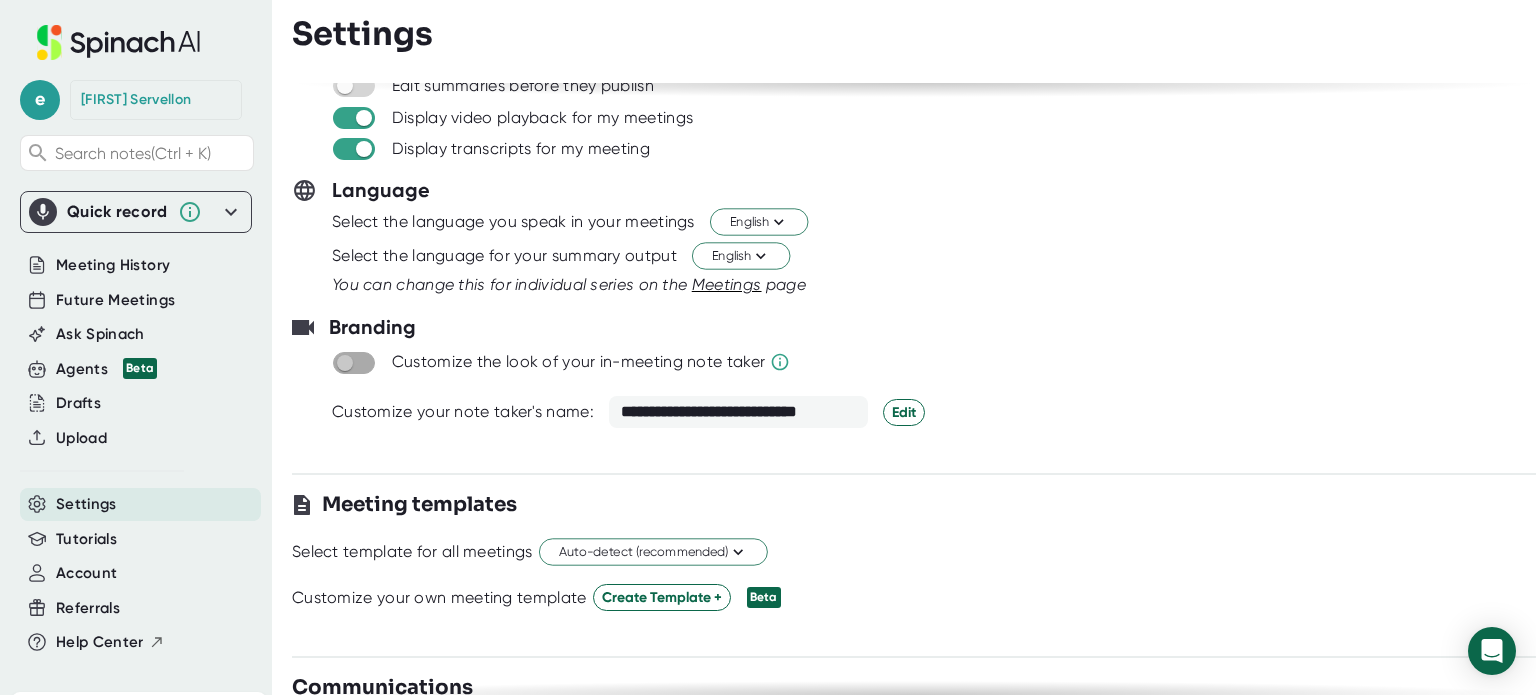 click at bounding box center [344, 363] 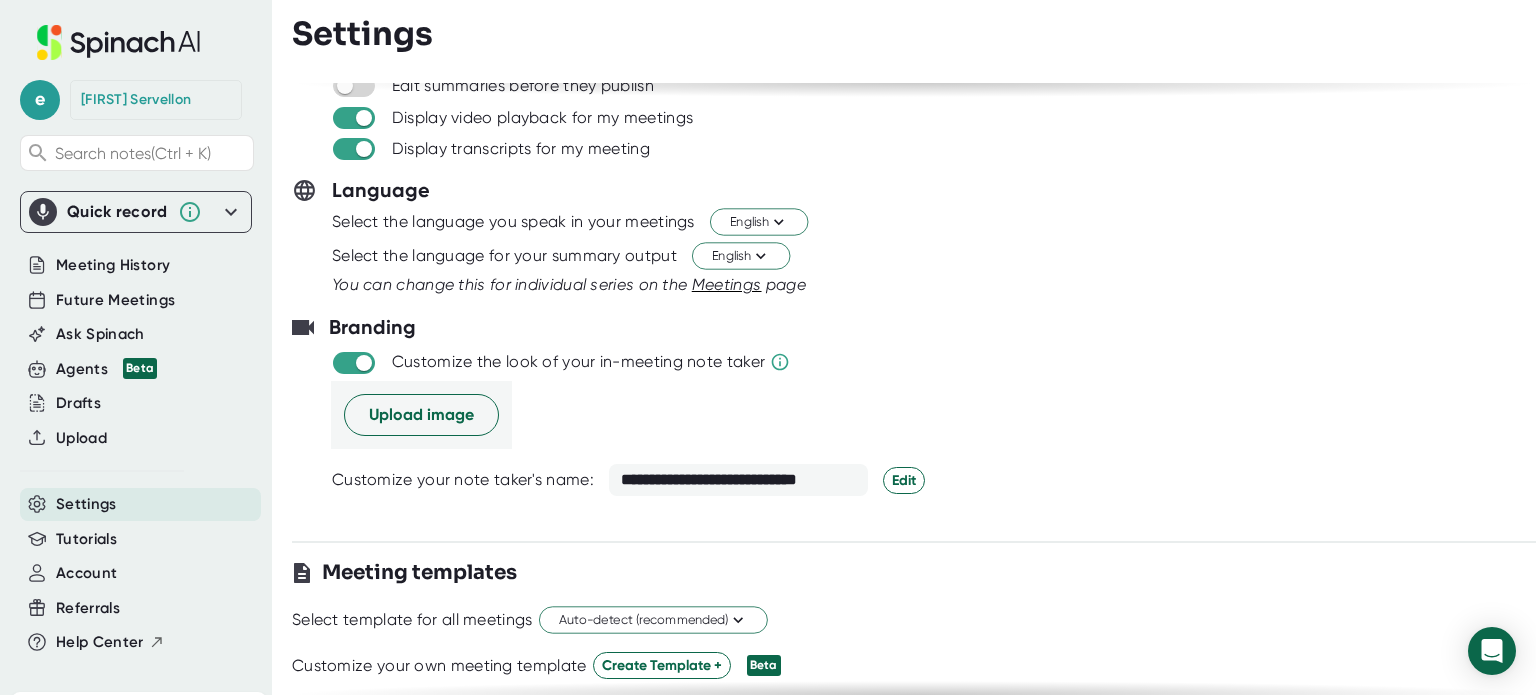 click on "Upload image" at bounding box center (933, 85) 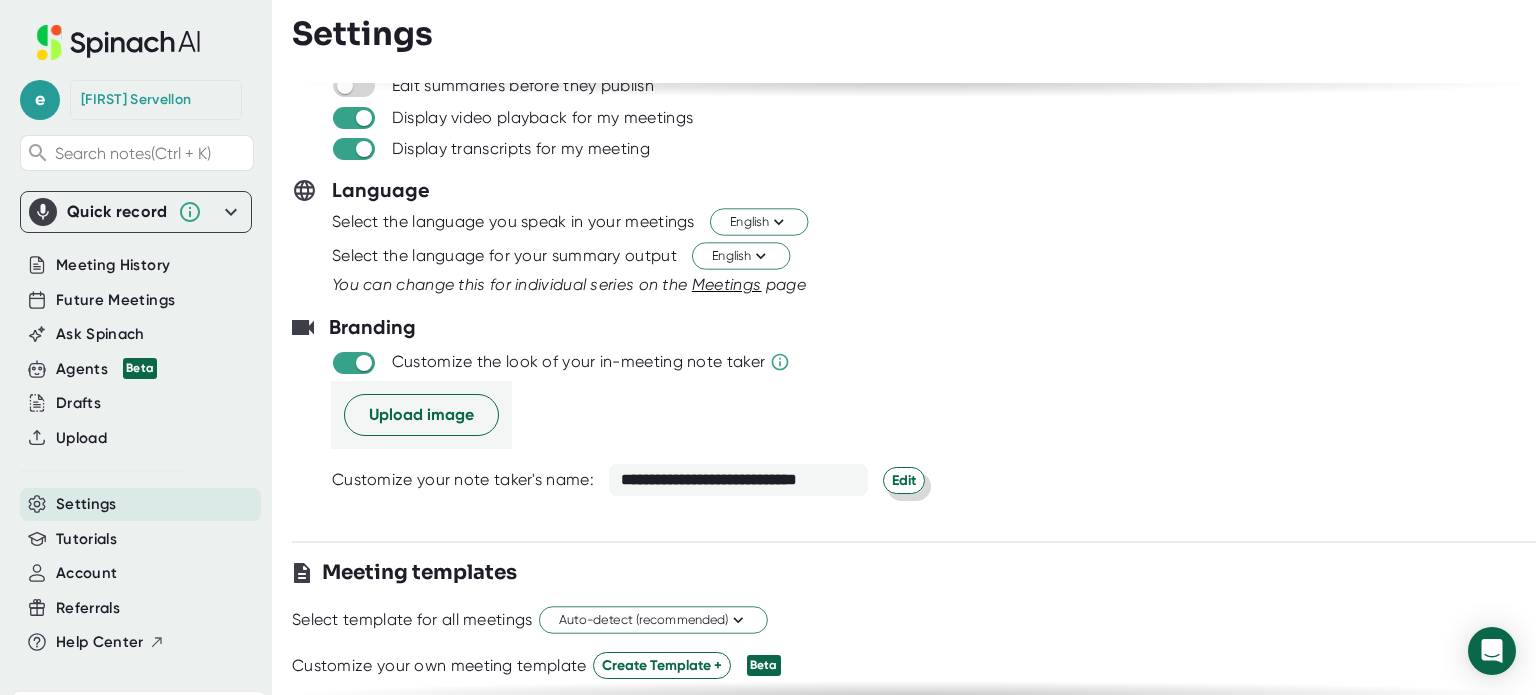 click on "Edit" at bounding box center [904, 480] 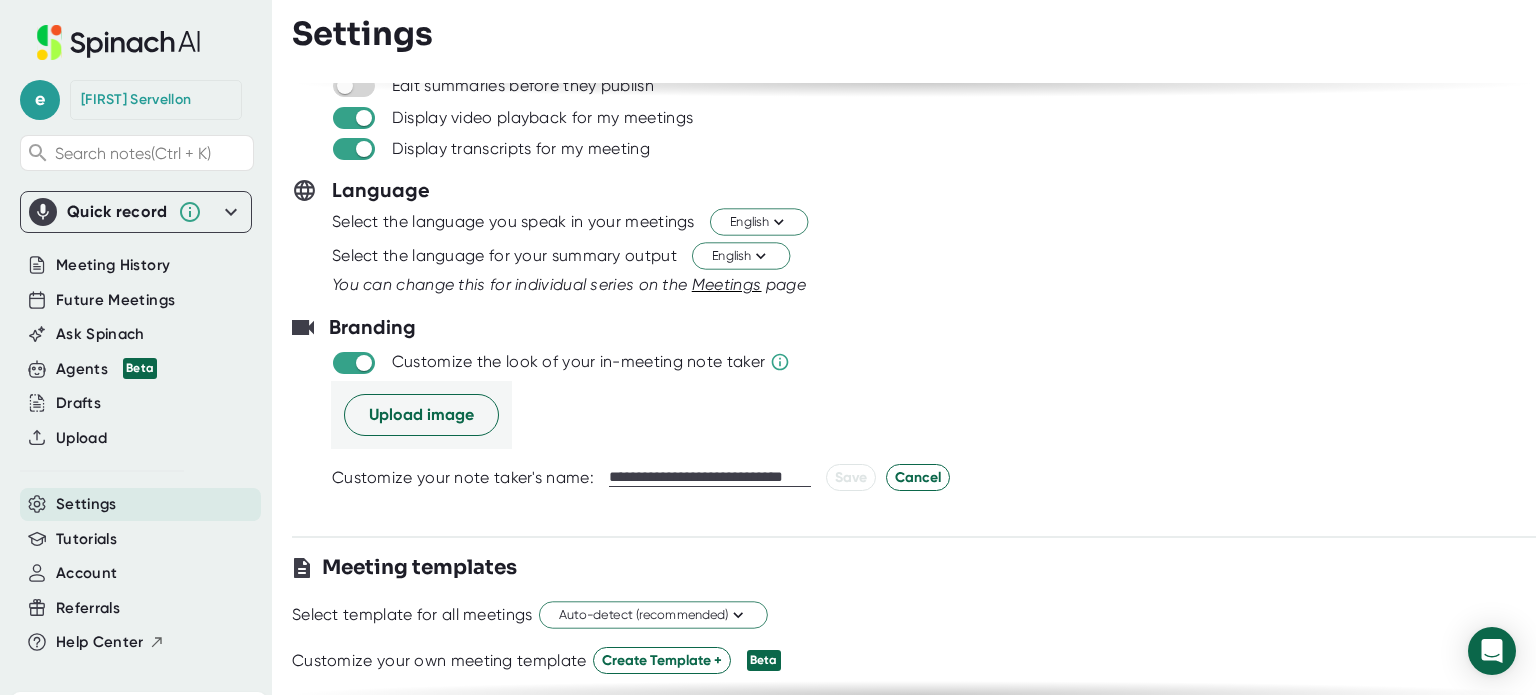 scroll, scrollTop: 0, scrollLeft: 9, axis: horizontal 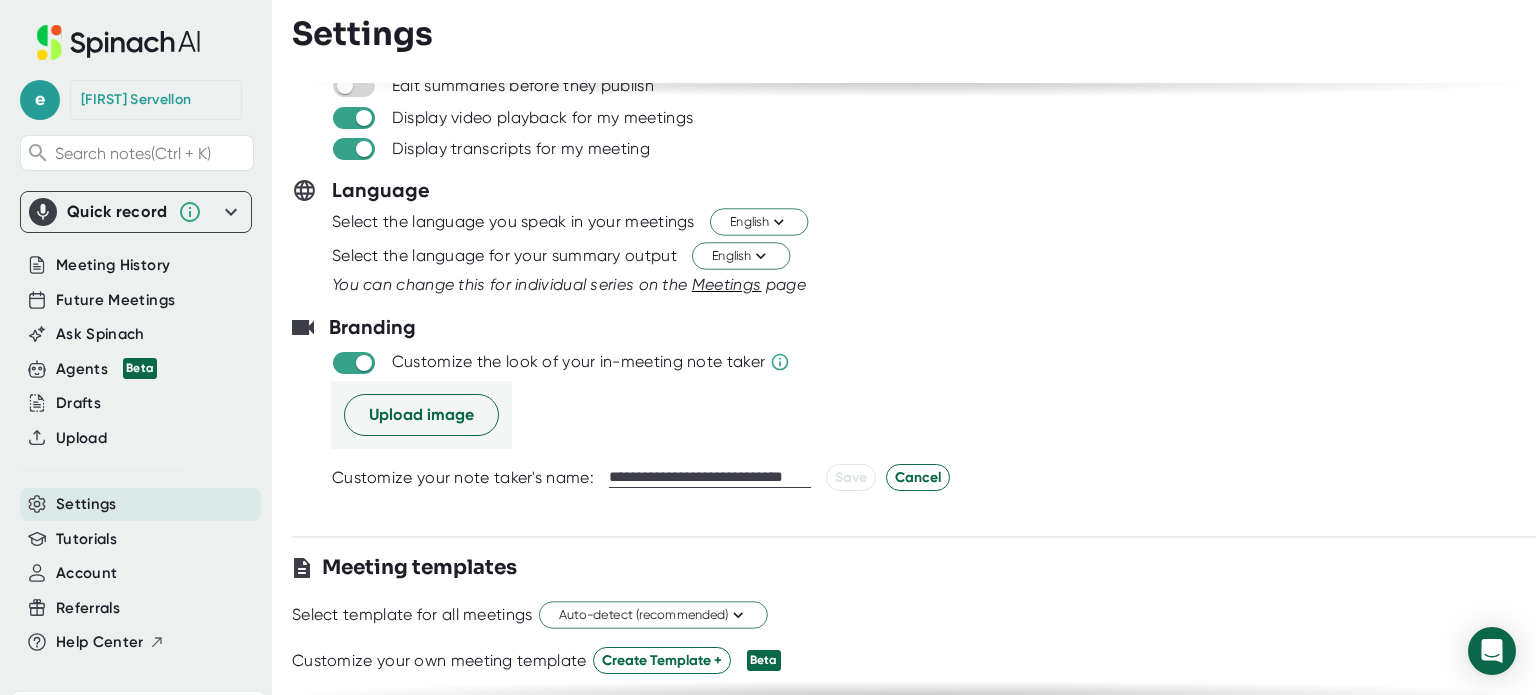 click on "**********" at bounding box center (710, 477) 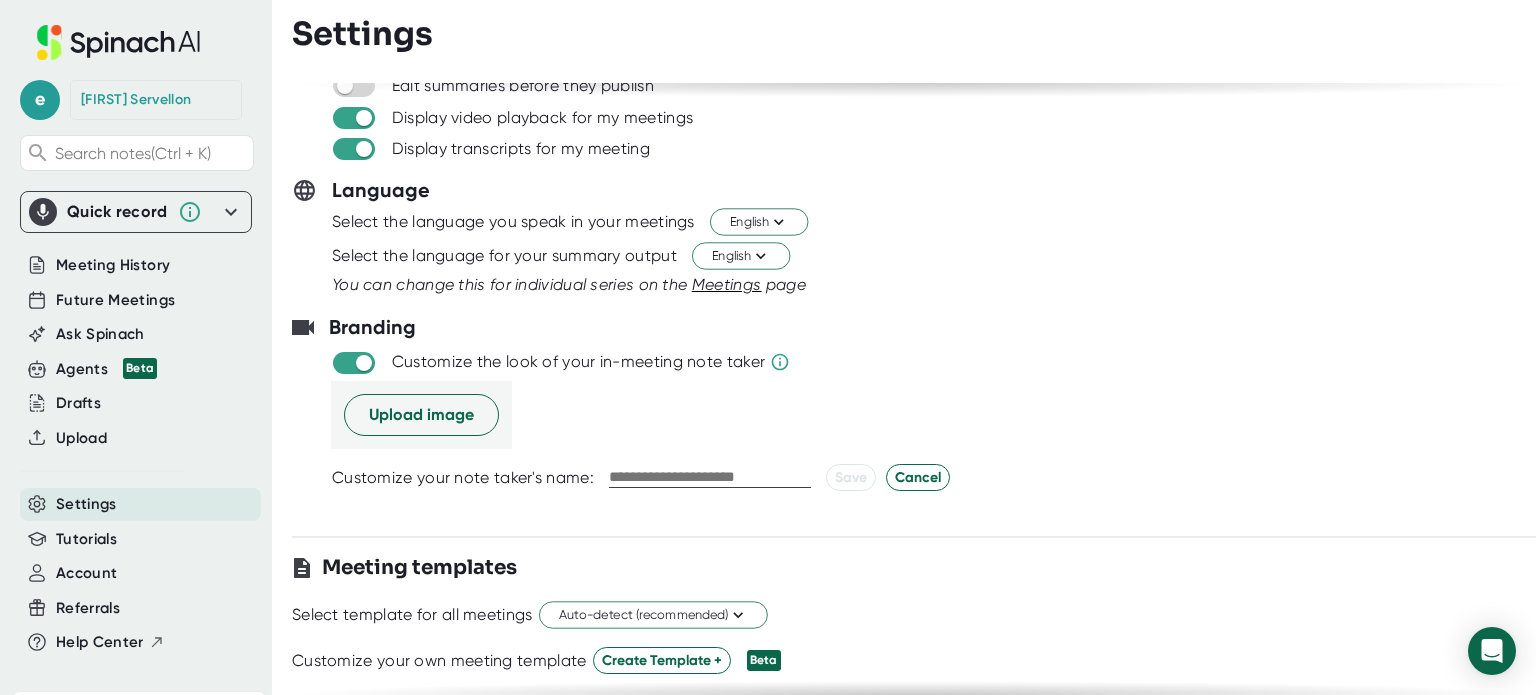 scroll, scrollTop: 0, scrollLeft: 0, axis: both 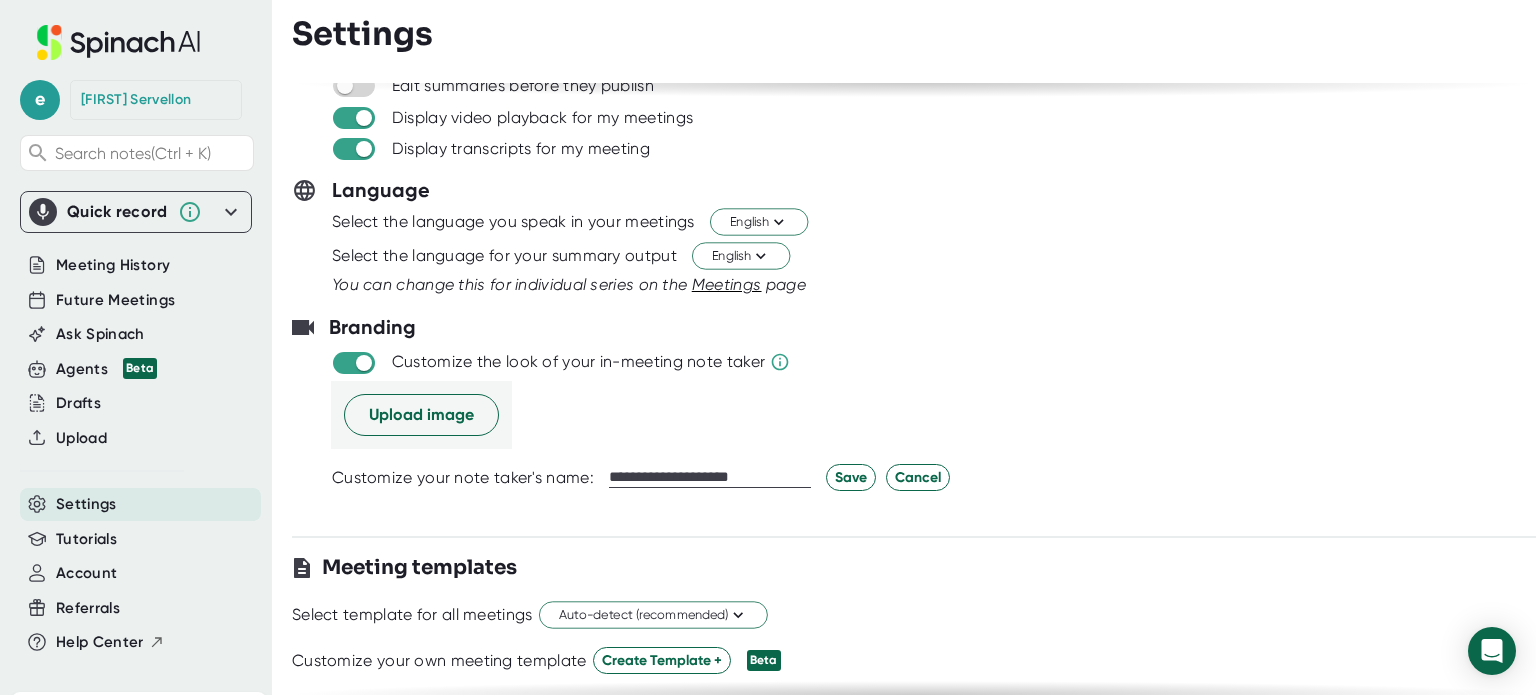 type on "**********" 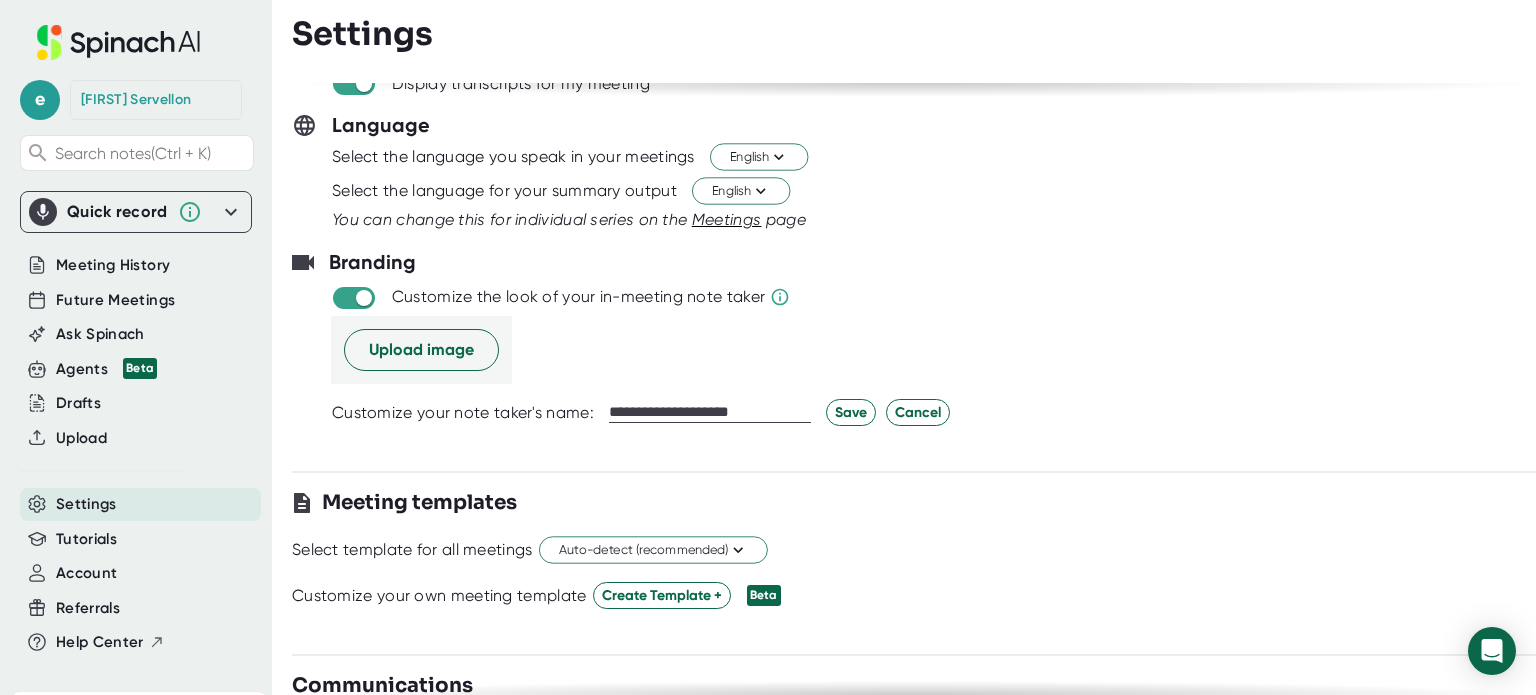 scroll, scrollTop: 320, scrollLeft: 0, axis: vertical 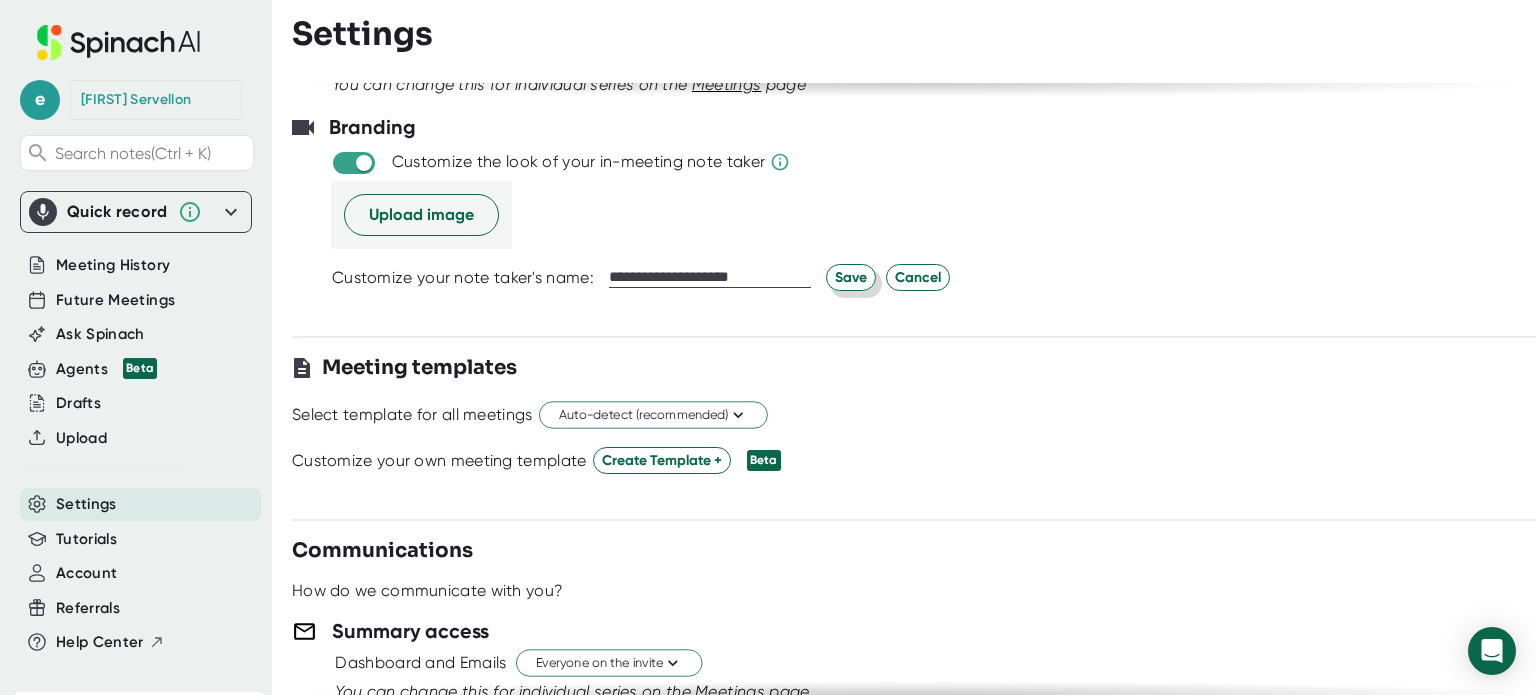 click on "Save" at bounding box center (851, 277) 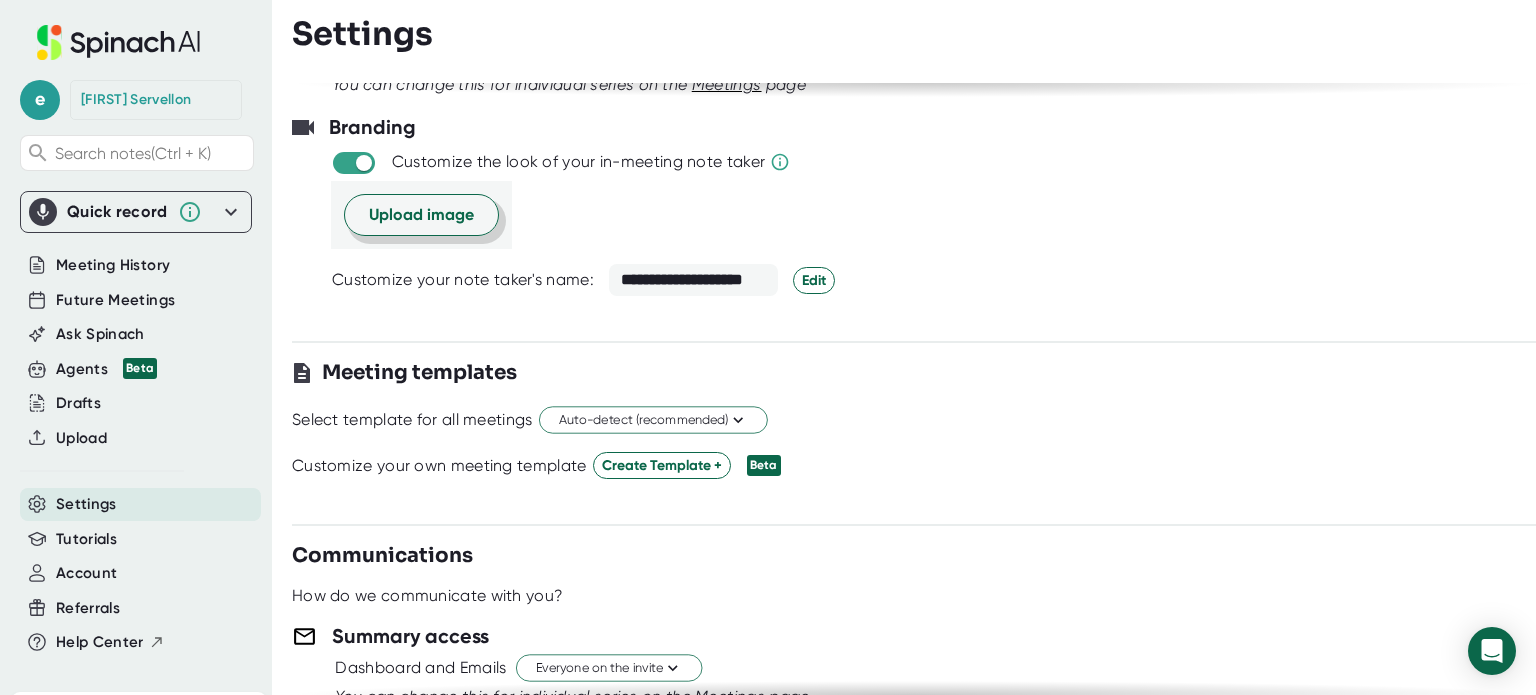 click on "Upload image" at bounding box center (421, 215) 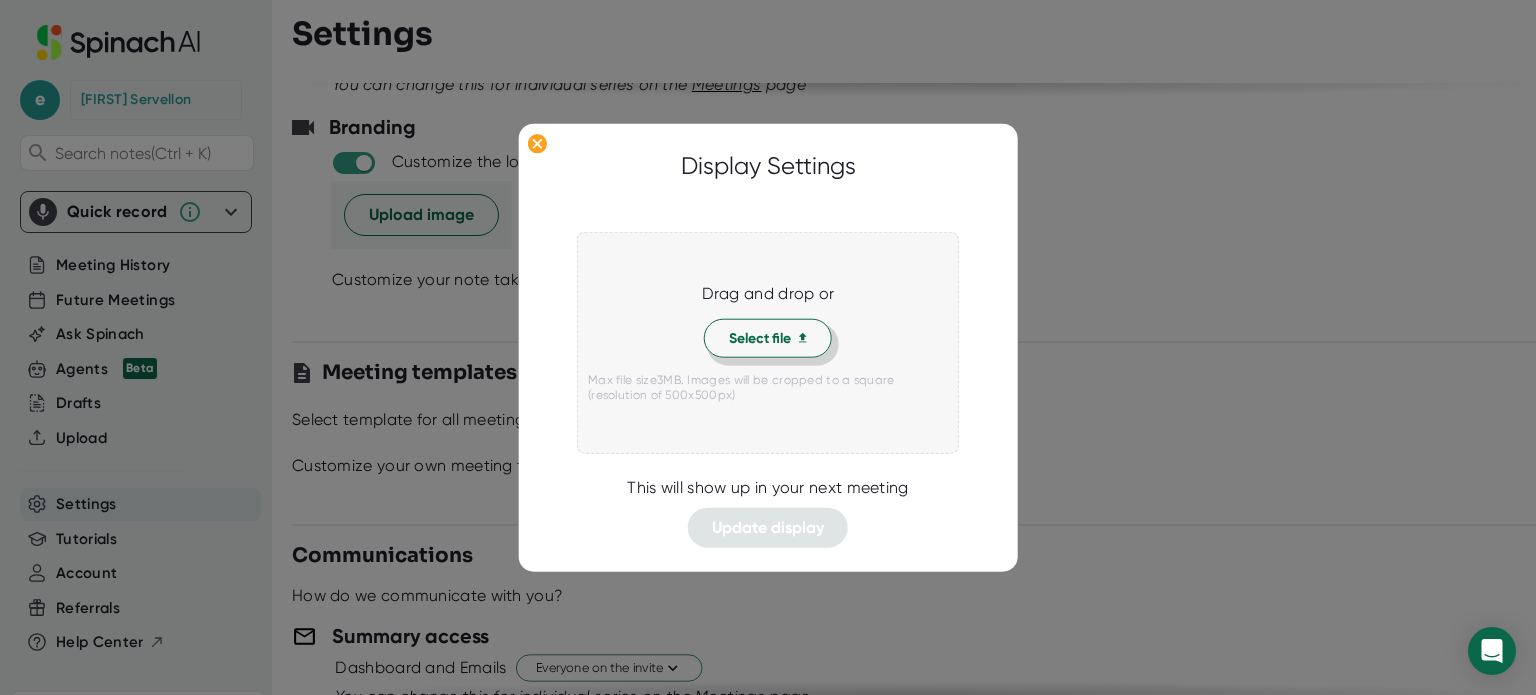 click on "Select file" at bounding box center (768, 338) 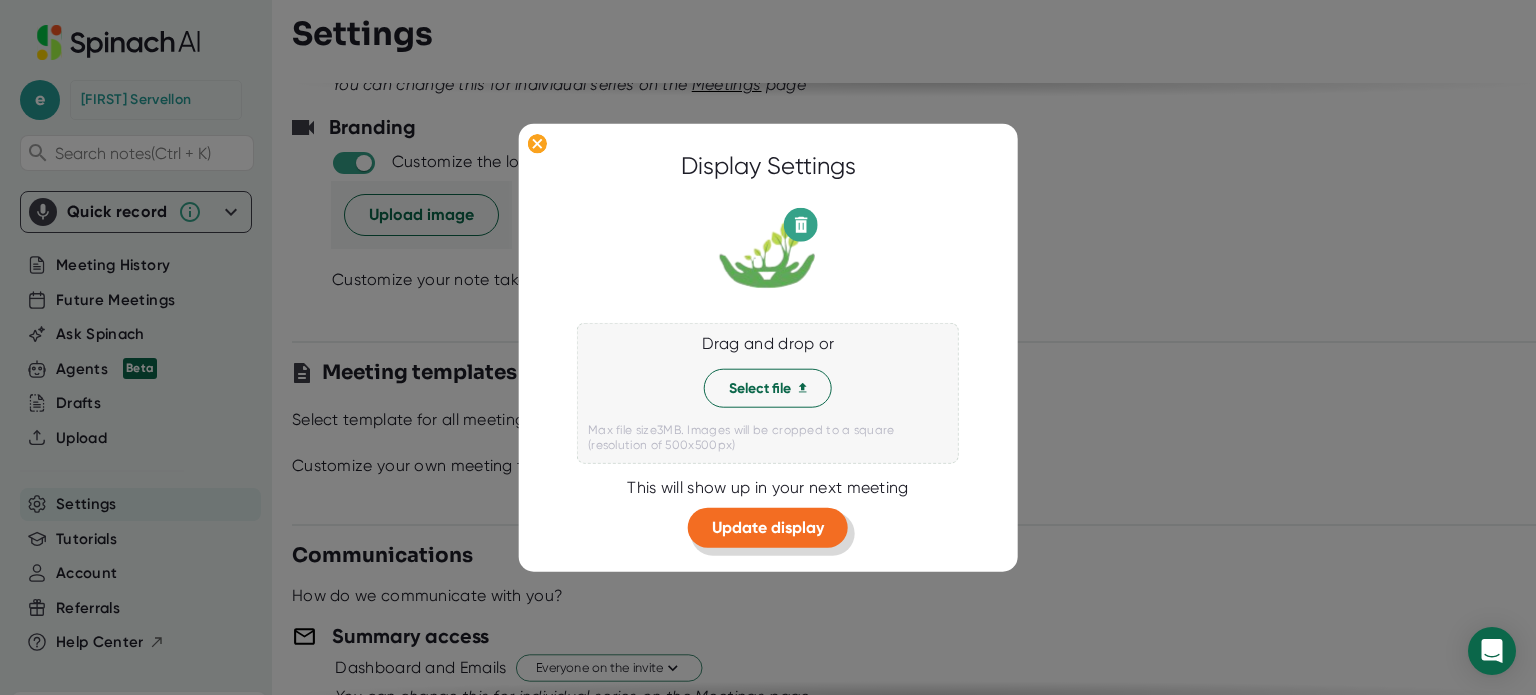 click on "Update display" at bounding box center [768, 388] 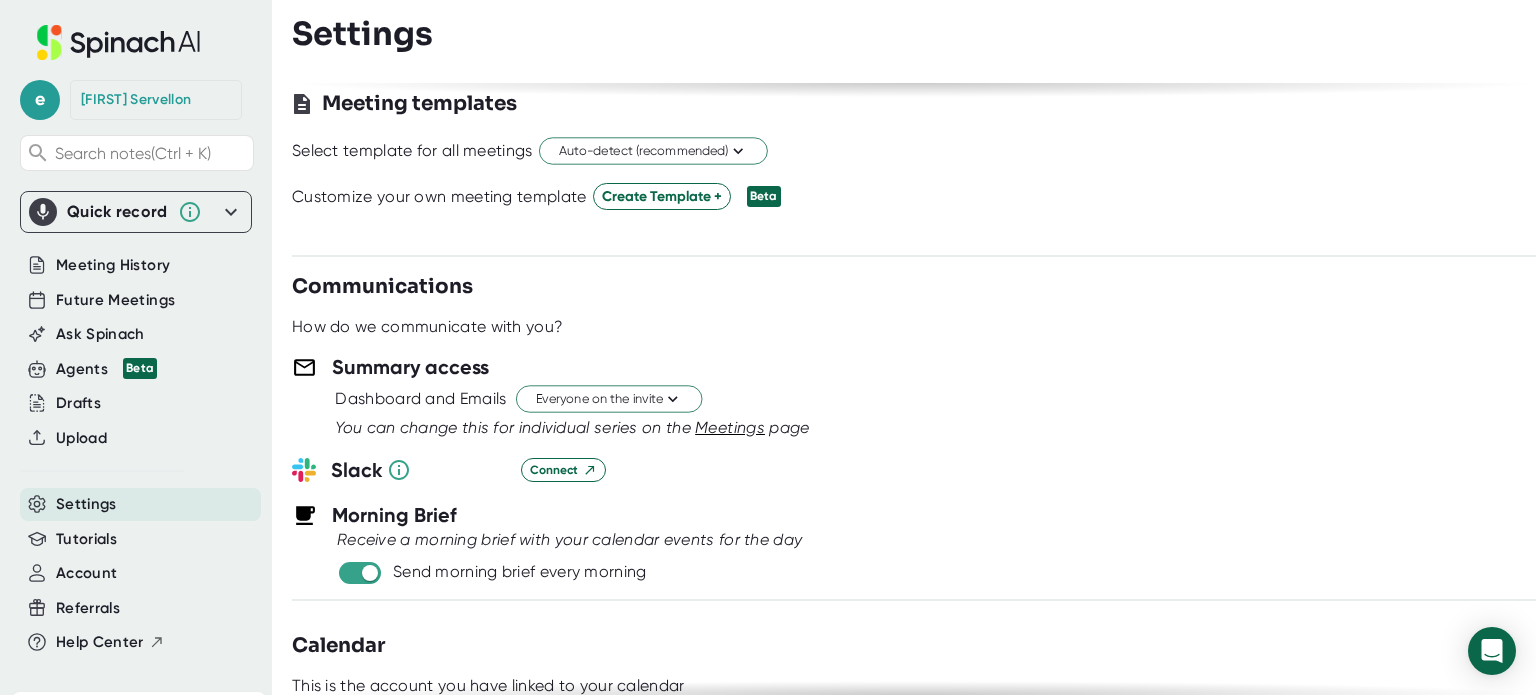 scroll, scrollTop: 0, scrollLeft: 0, axis: both 